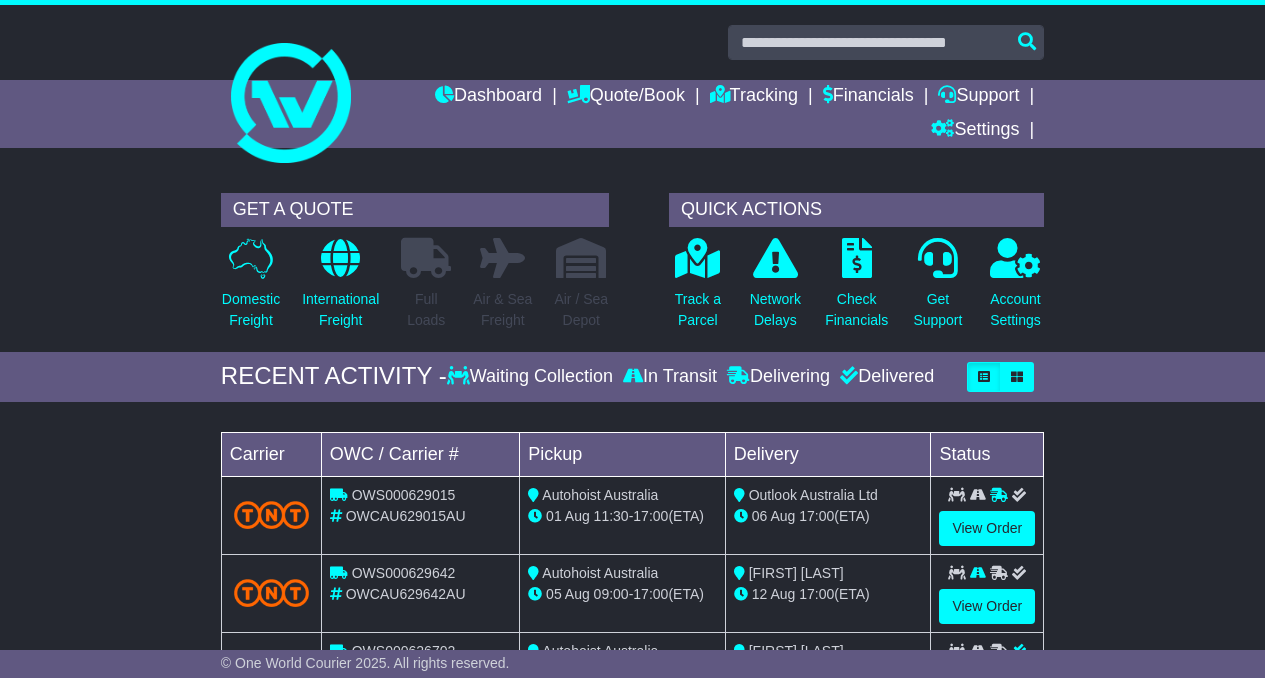 scroll, scrollTop: 0, scrollLeft: 0, axis: both 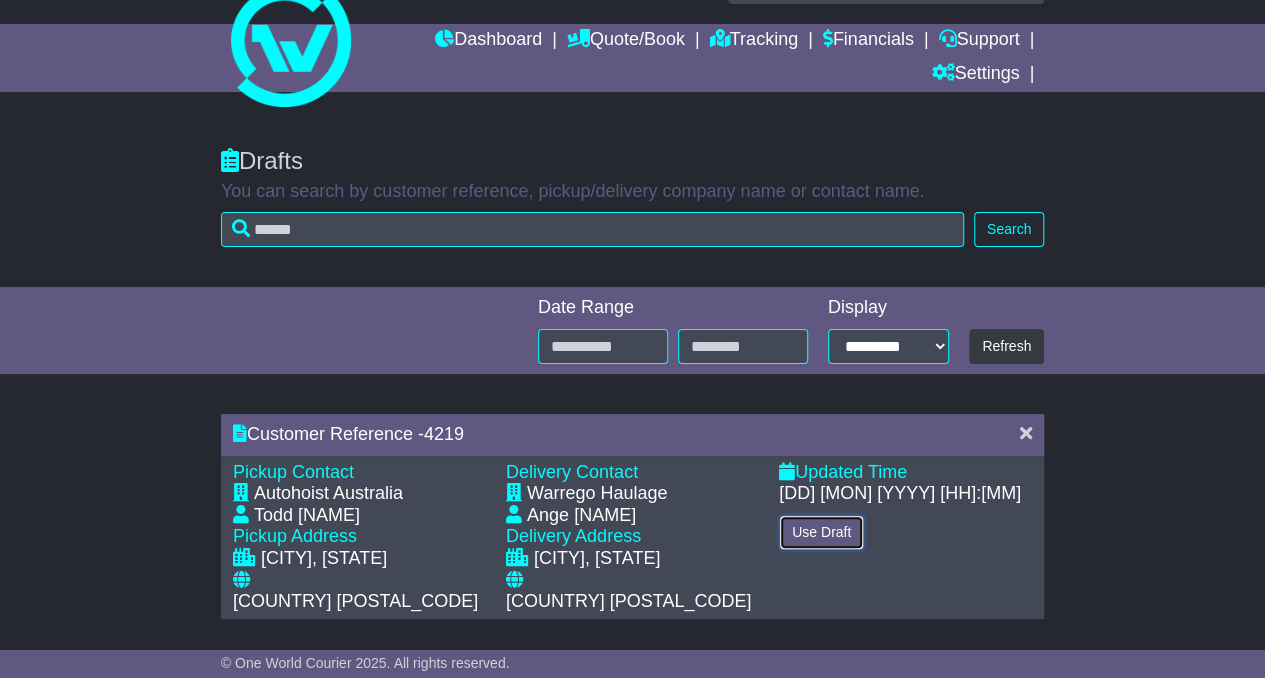 click on "Use Draft" at bounding box center [821, 532] 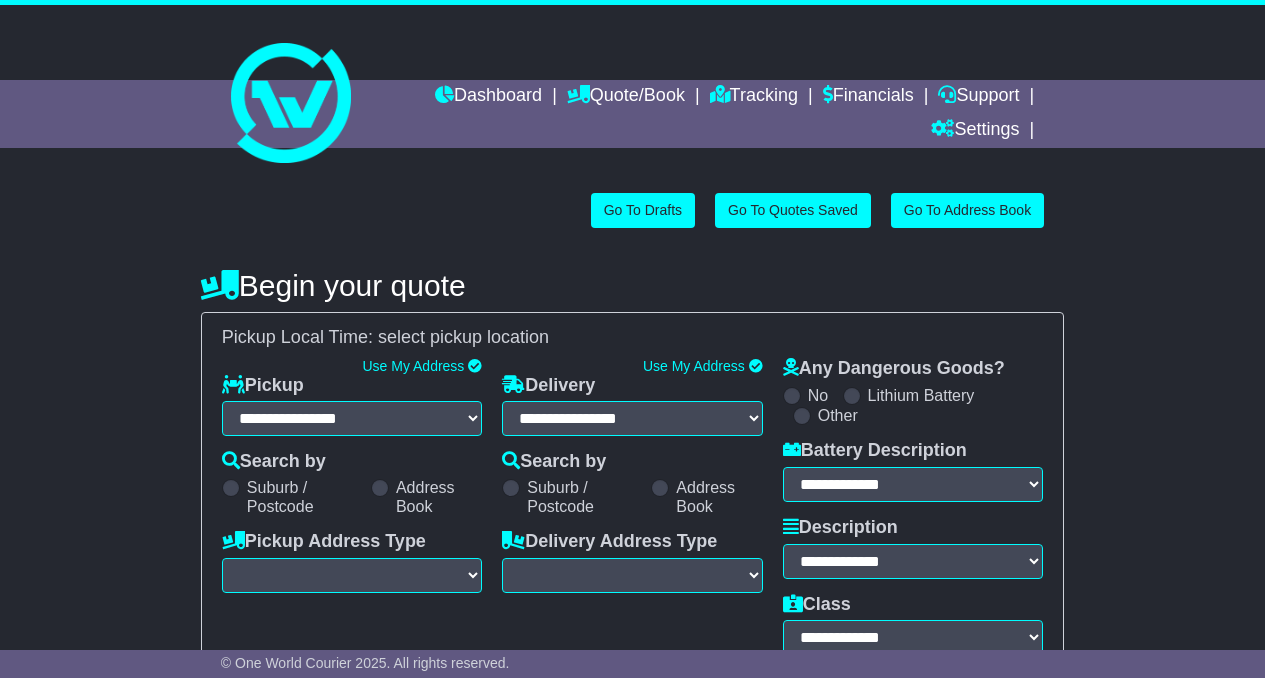 scroll, scrollTop: 0, scrollLeft: 0, axis: both 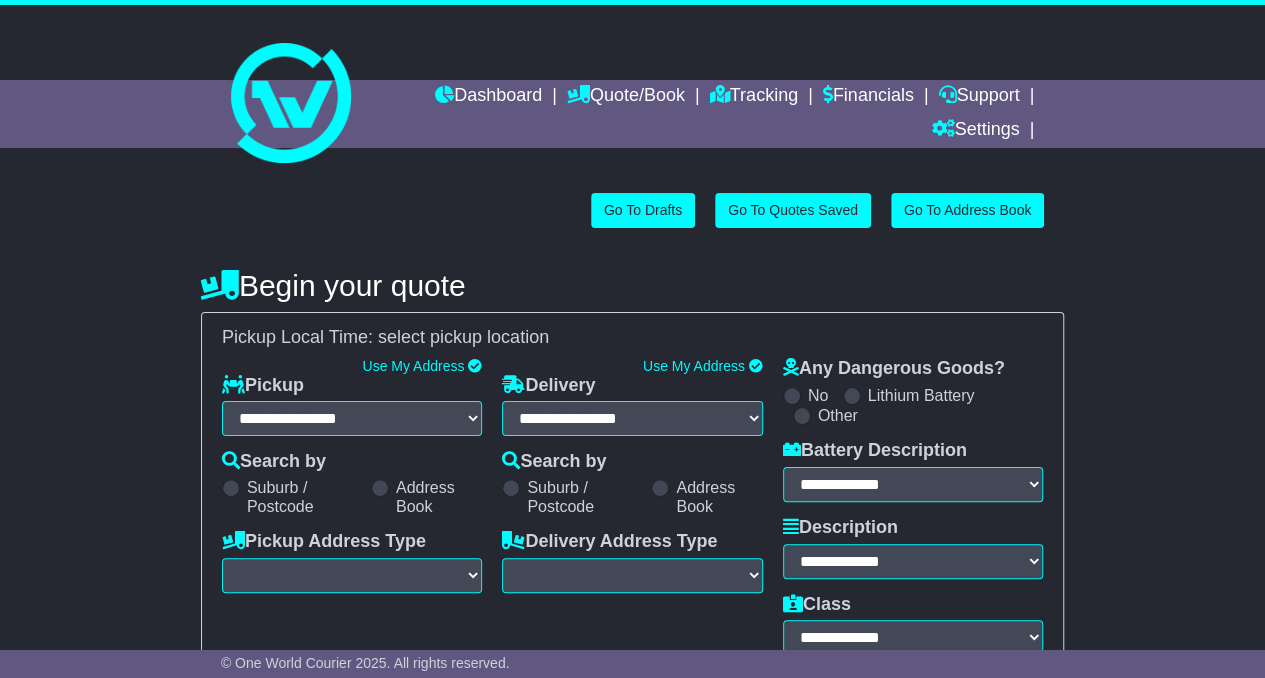 select on "**" 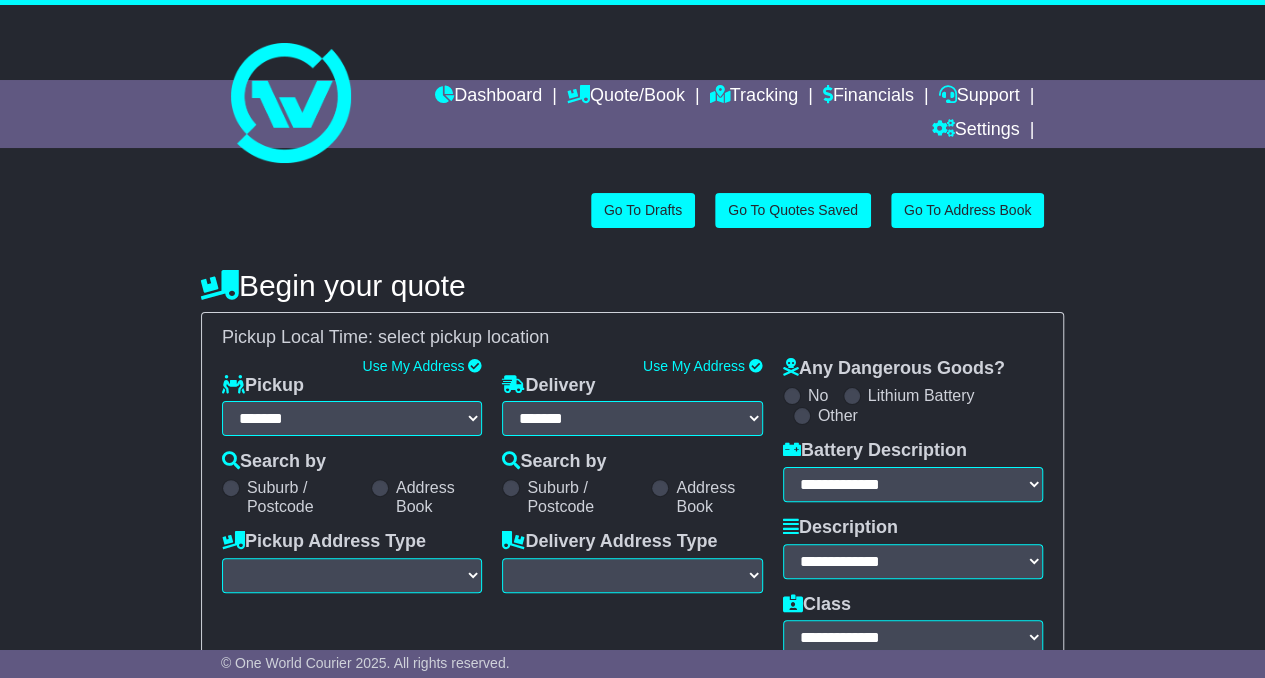 select 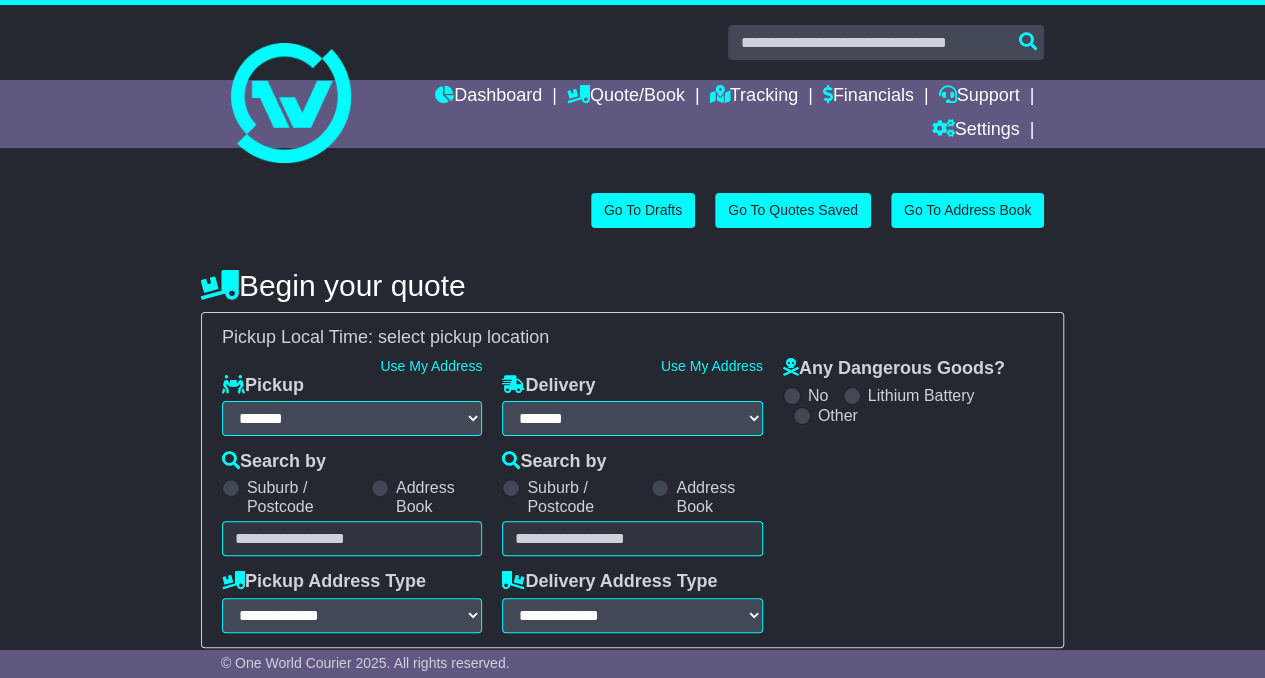 select on "****" 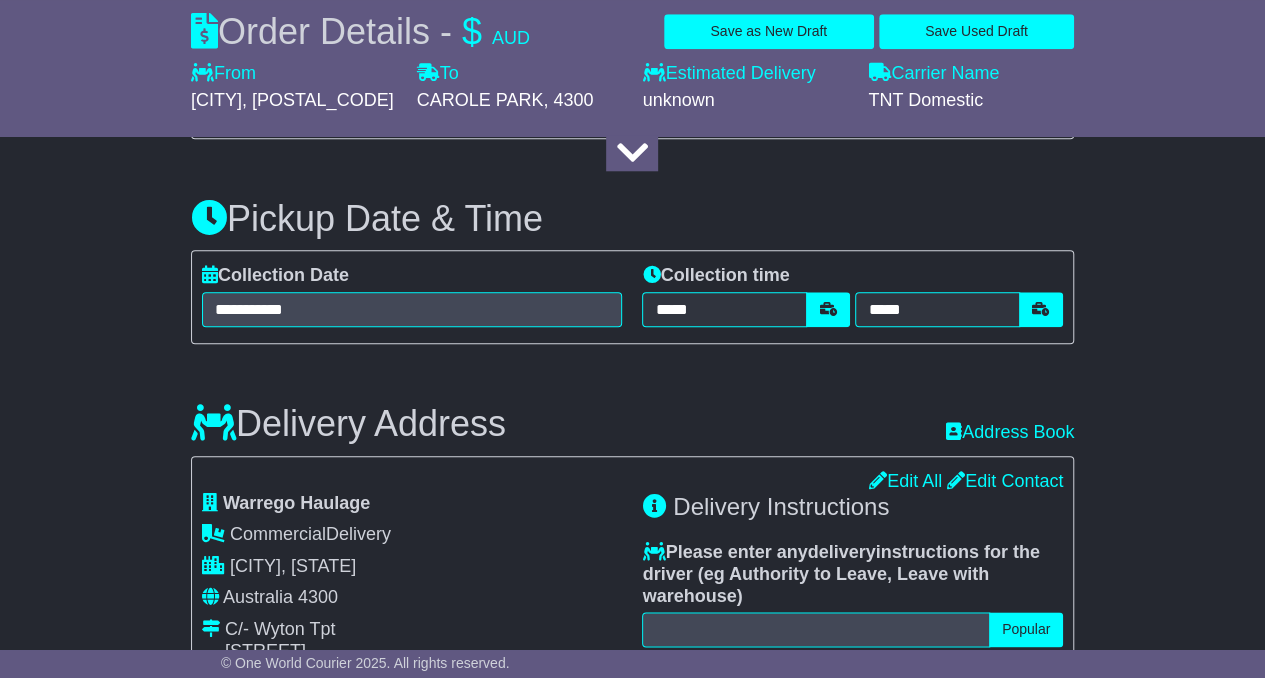 scroll, scrollTop: 958, scrollLeft: 0, axis: vertical 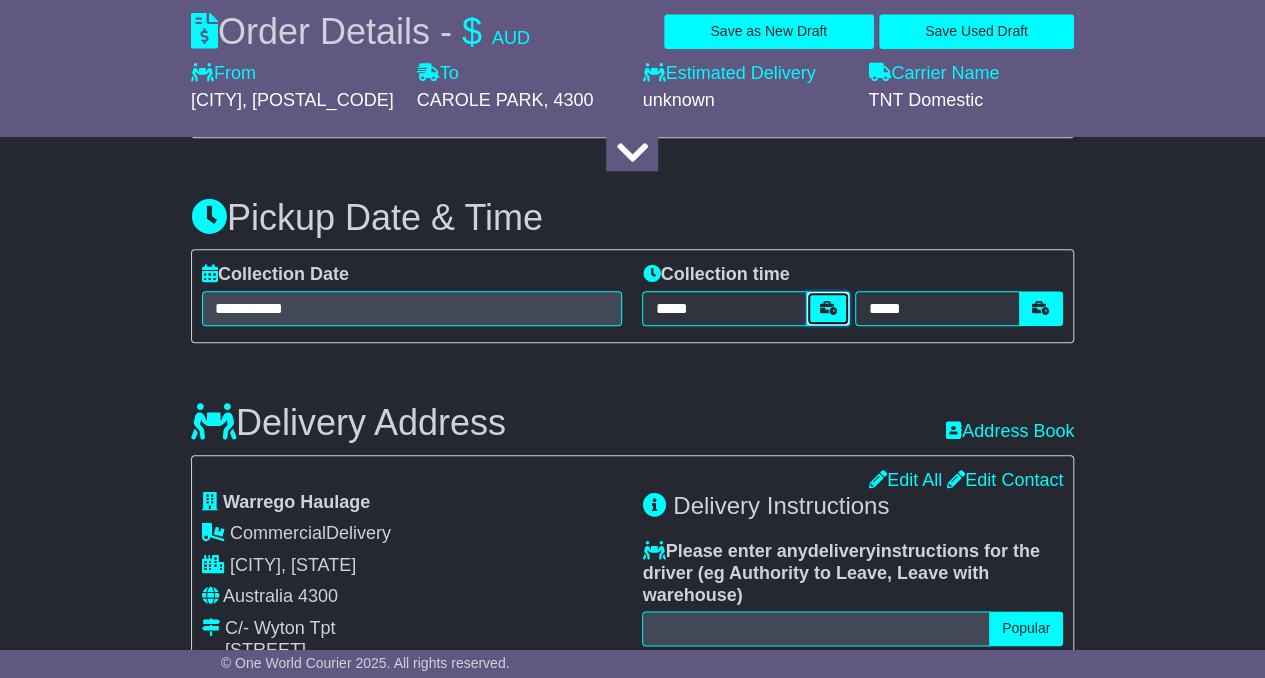 click at bounding box center [828, 308] 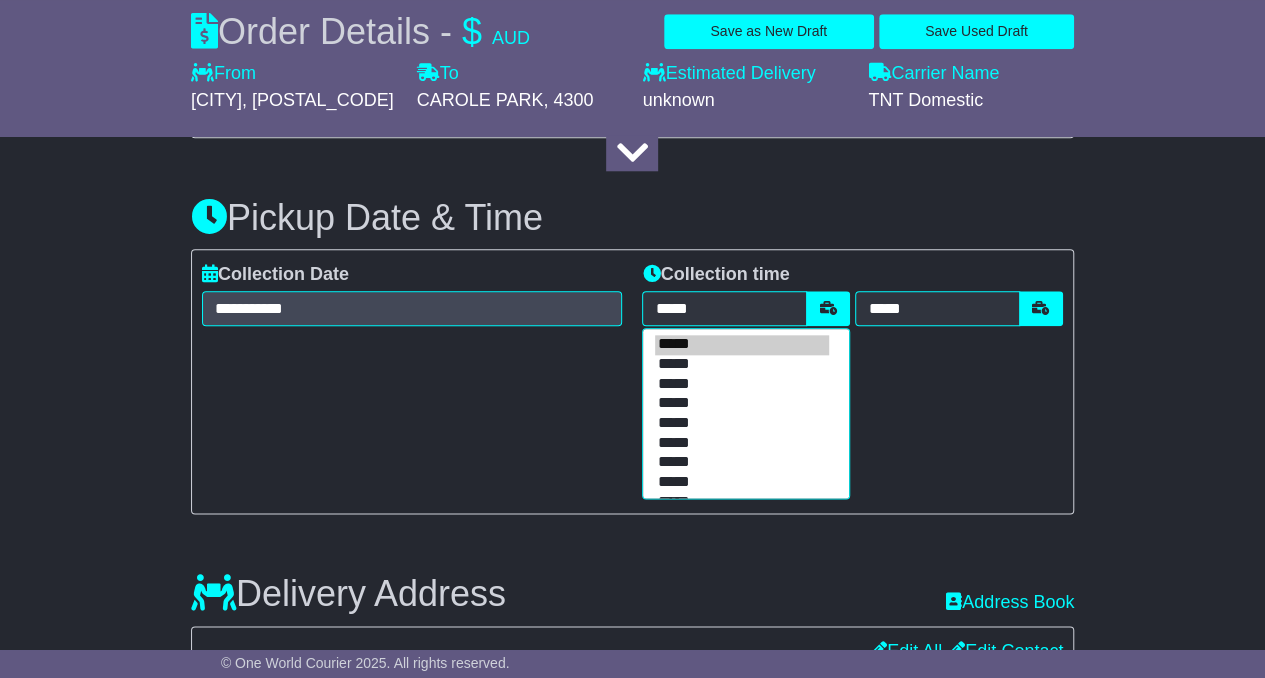 click on "*****" at bounding box center [742, 385] 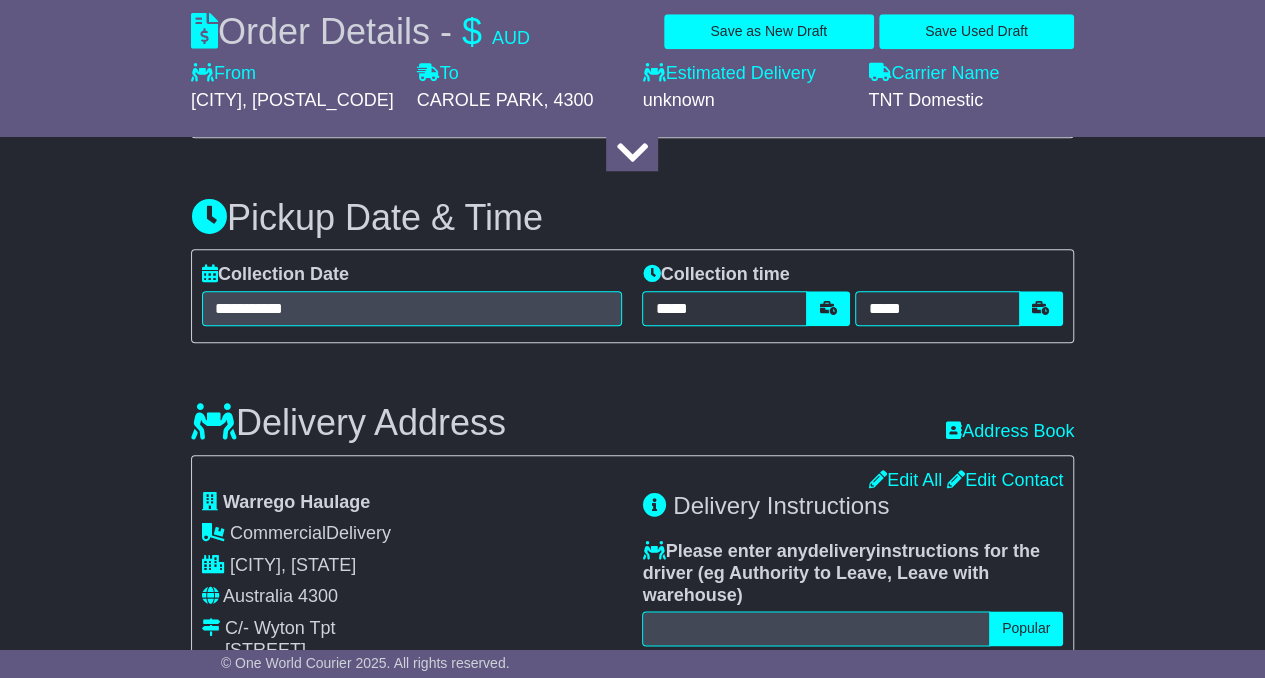 click on "Delivery Address
Recent:
Address Book" at bounding box center [632, 408] 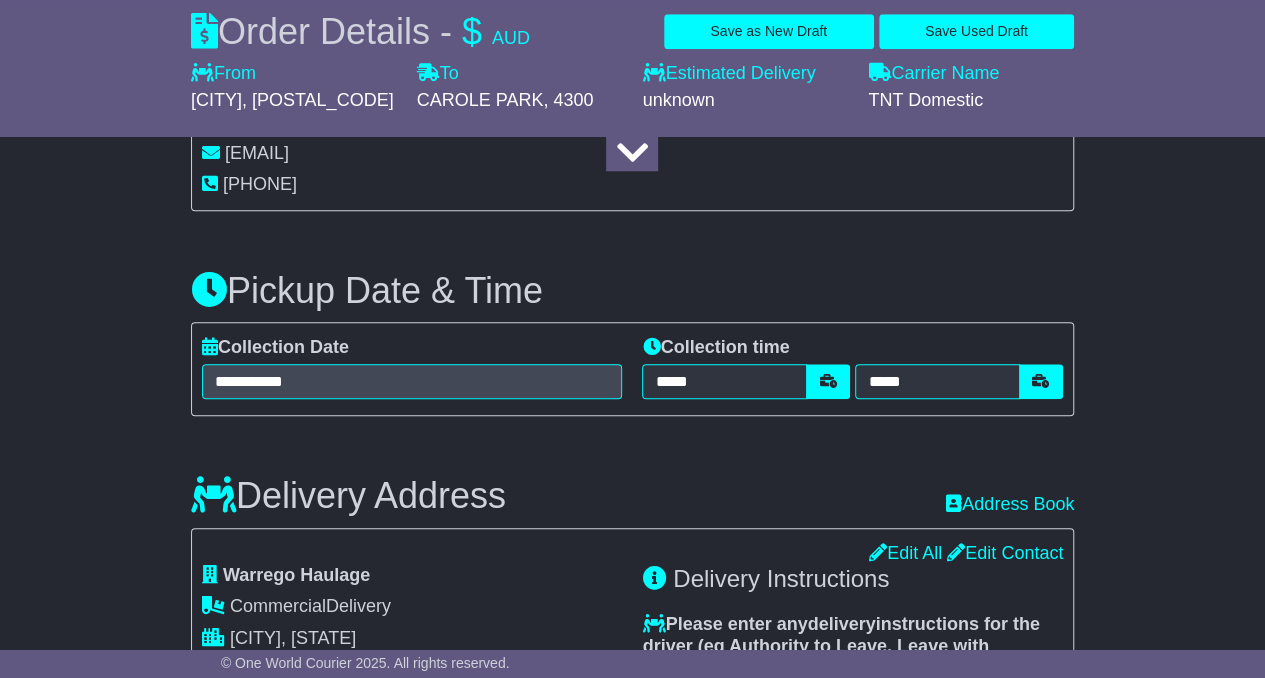 scroll, scrollTop: 872, scrollLeft: 0, axis: vertical 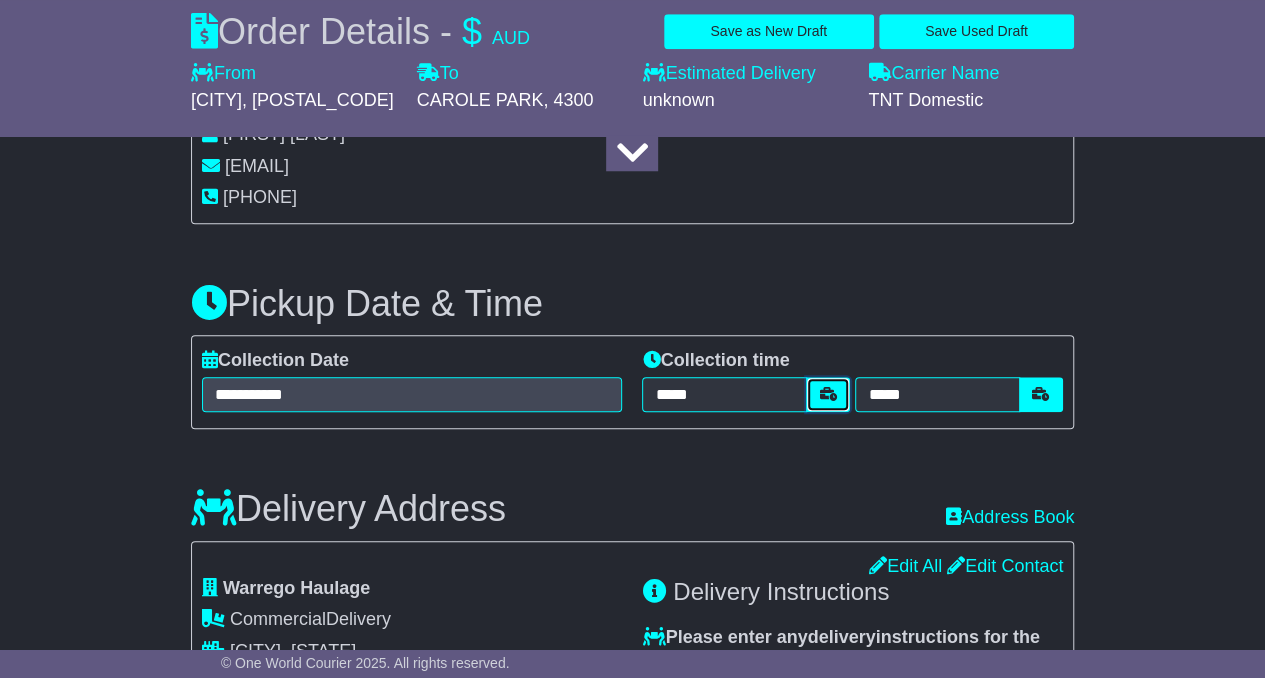 click at bounding box center (828, 394) 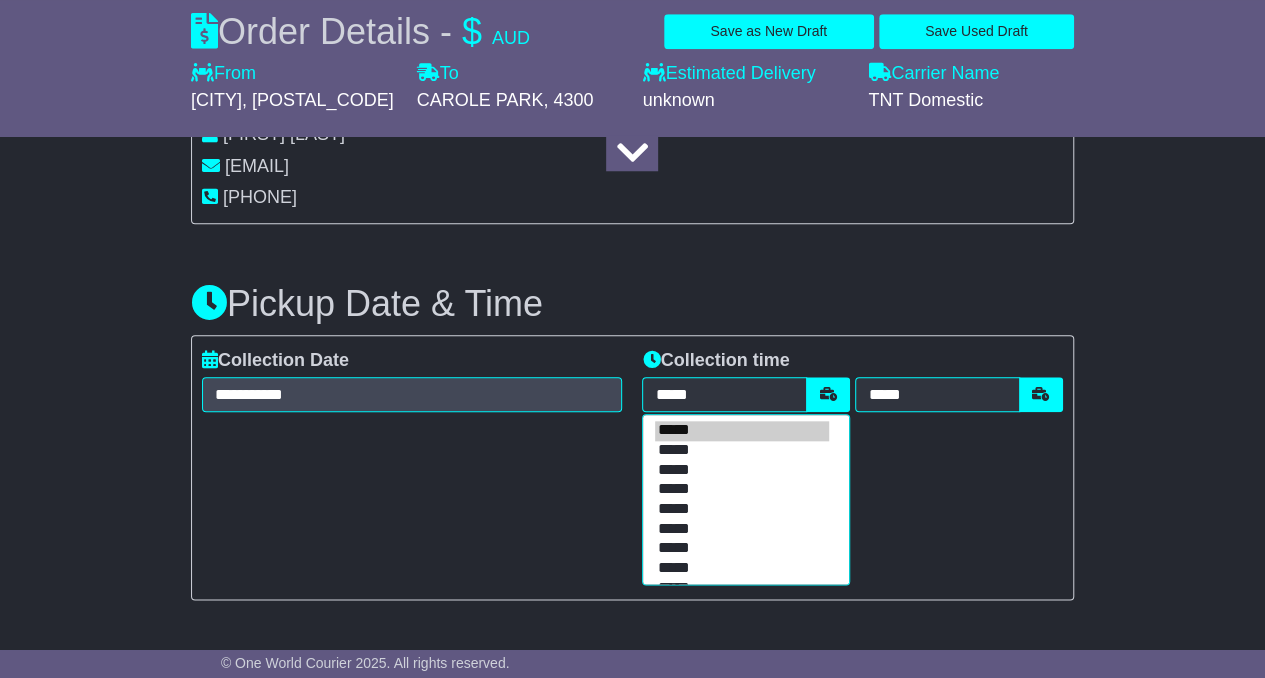 click on "*****" at bounding box center (742, 431) 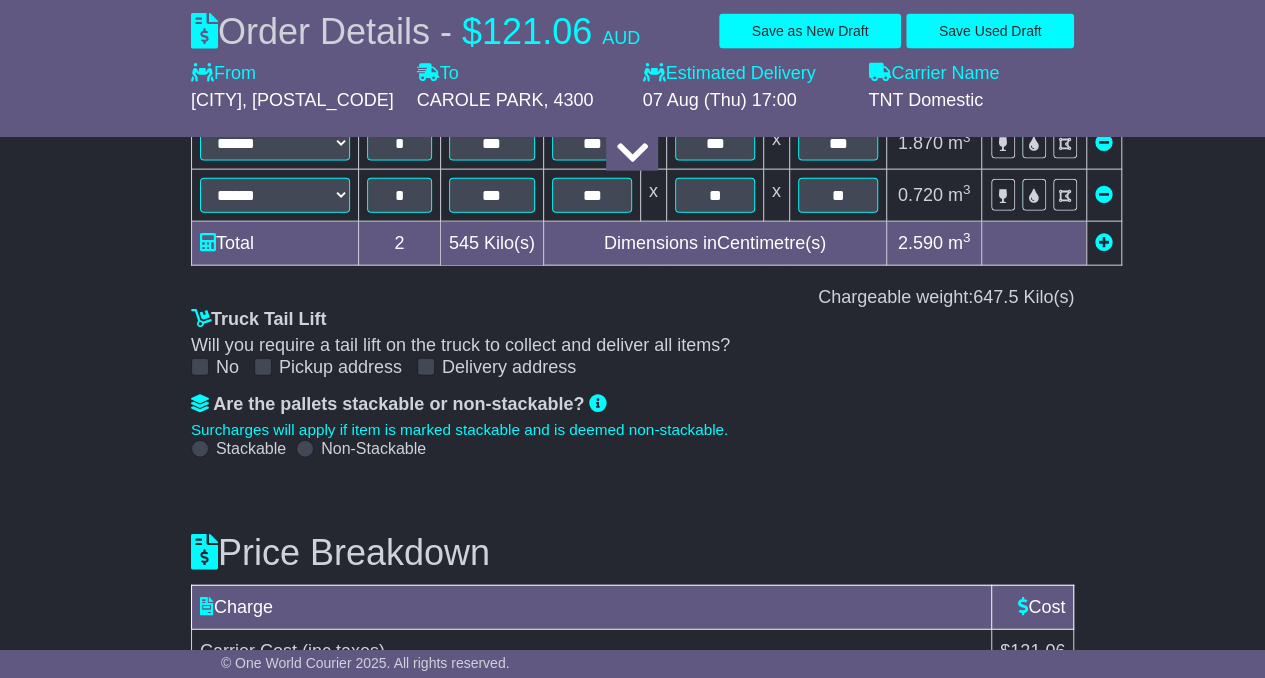 scroll, scrollTop: 2330, scrollLeft: 0, axis: vertical 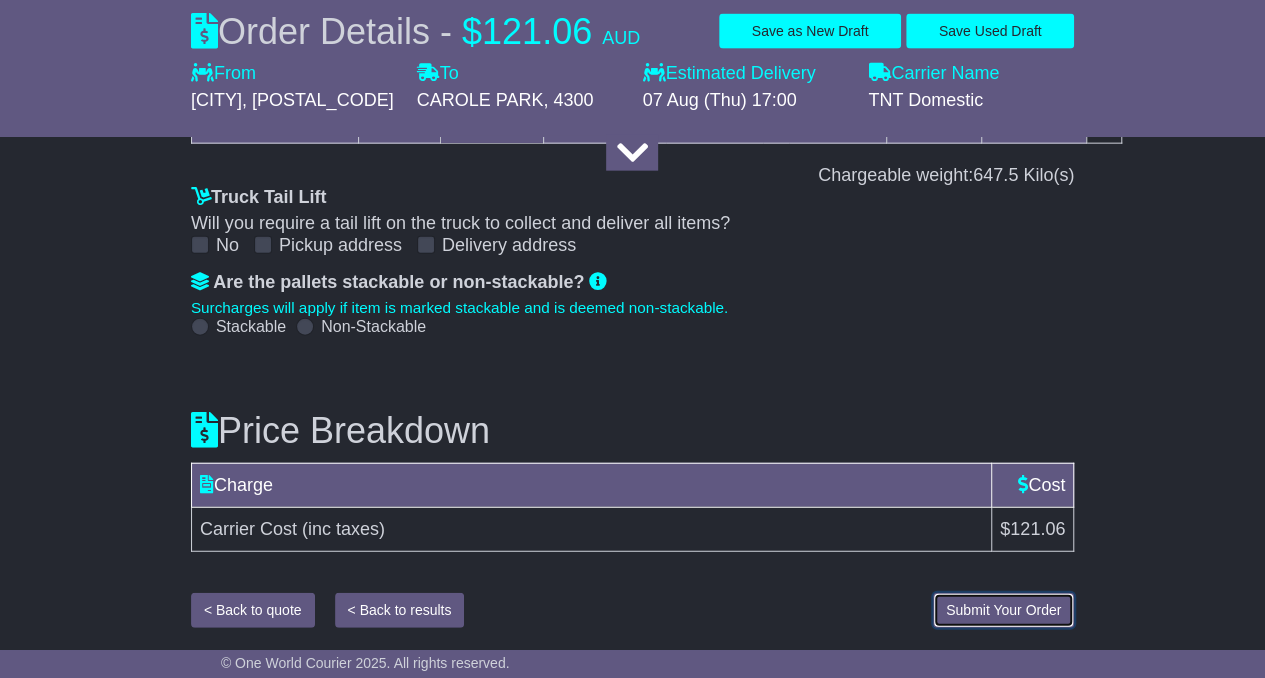 click on "Submit Your Order" at bounding box center [1003, 610] 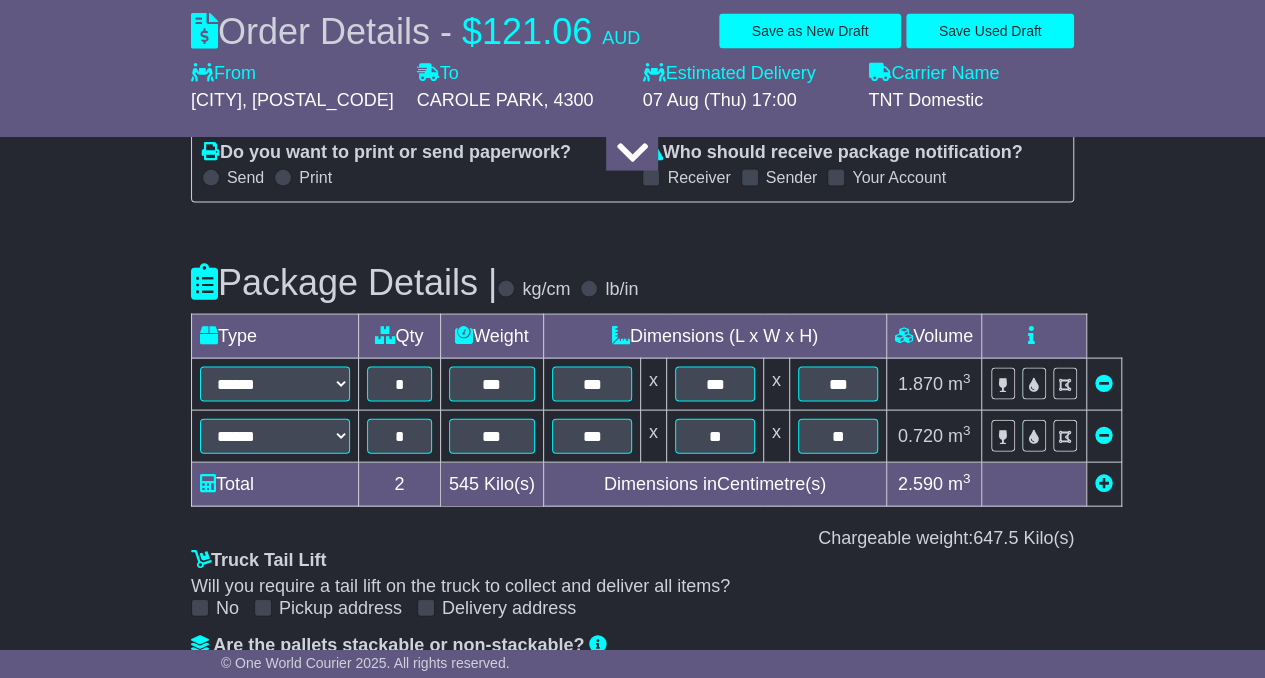 scroll, scrollTop: 2330, scrollLeft: 0, axis: vertical 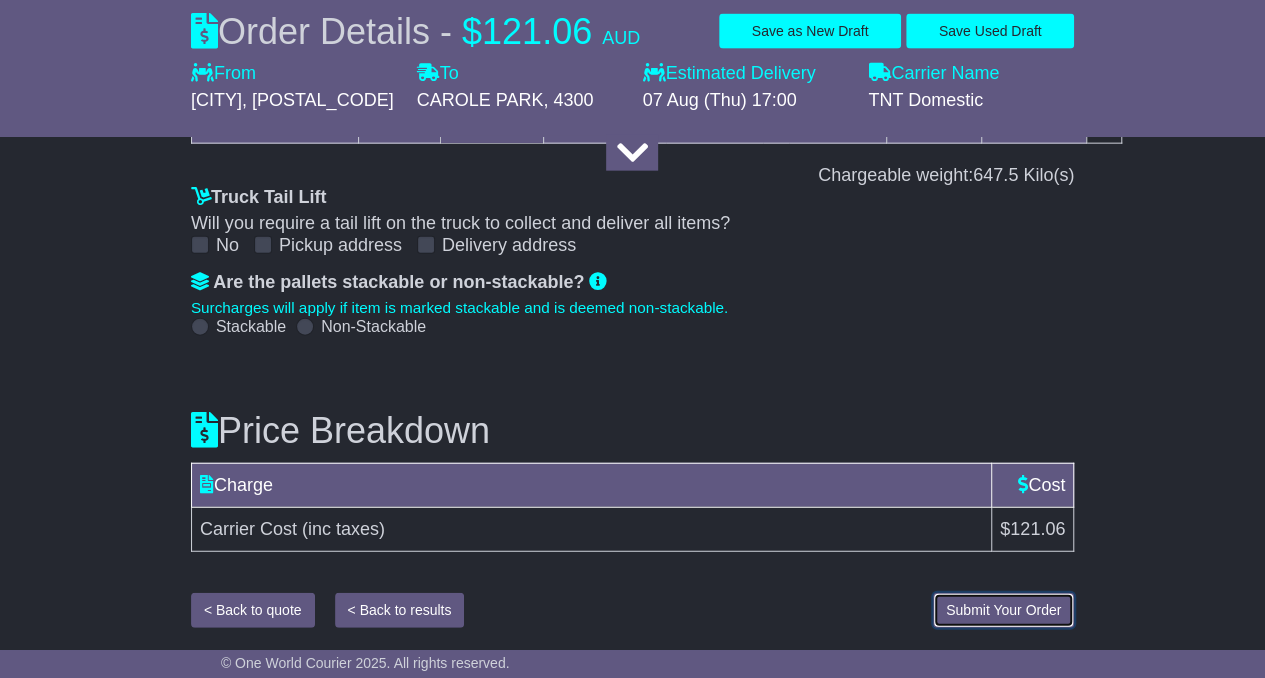 click on "Submit Your Order" at bounding box center (1003, 610) 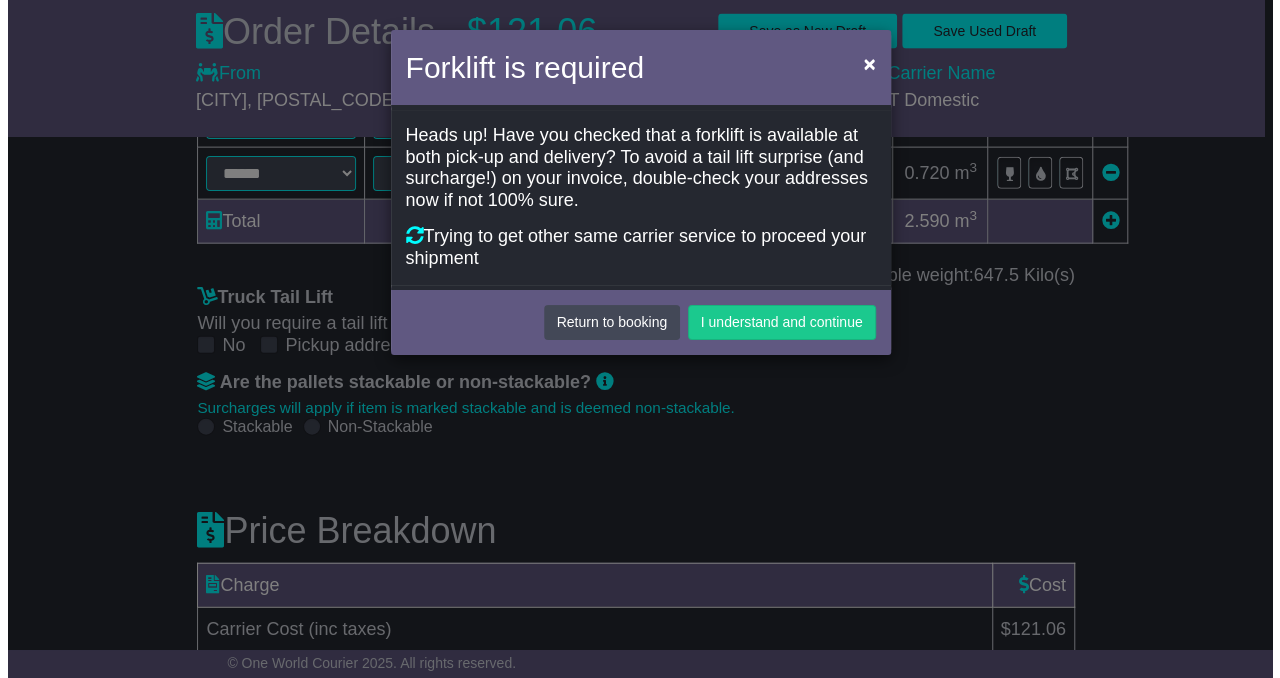 scroll, scrollTop: 0, scrollLeft: 0, axis: both 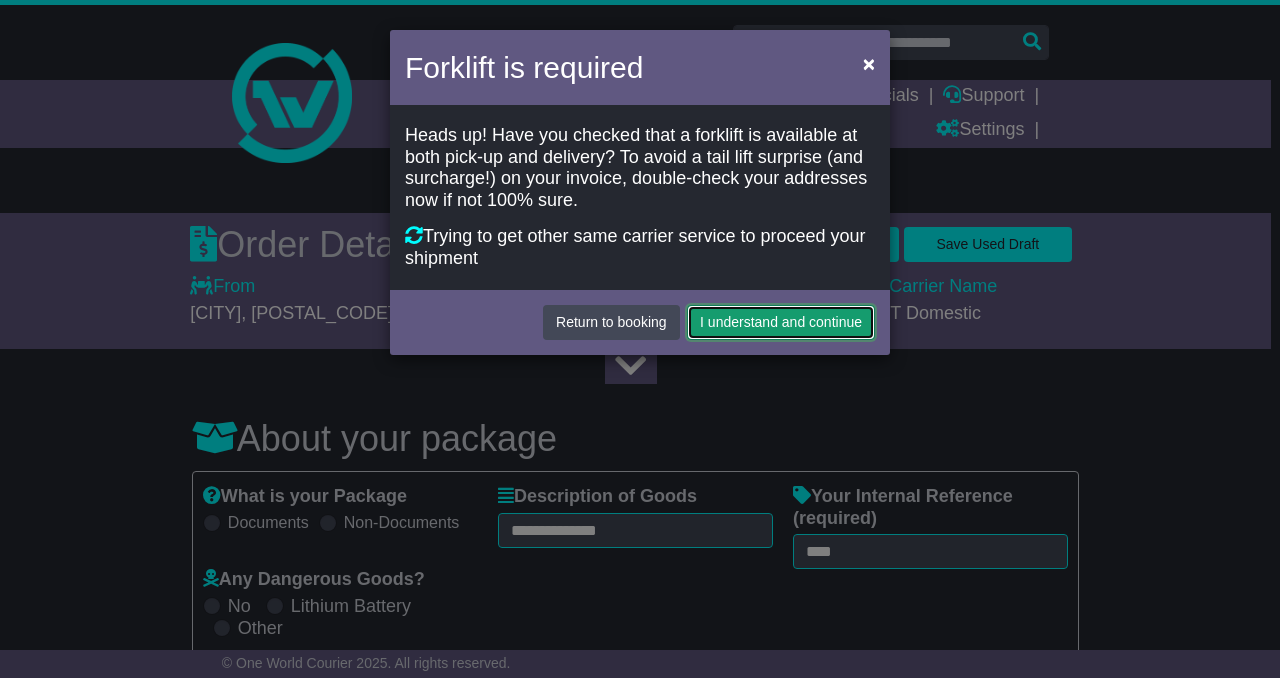 click on "I understand and continue" at bounding box center [781, 322] 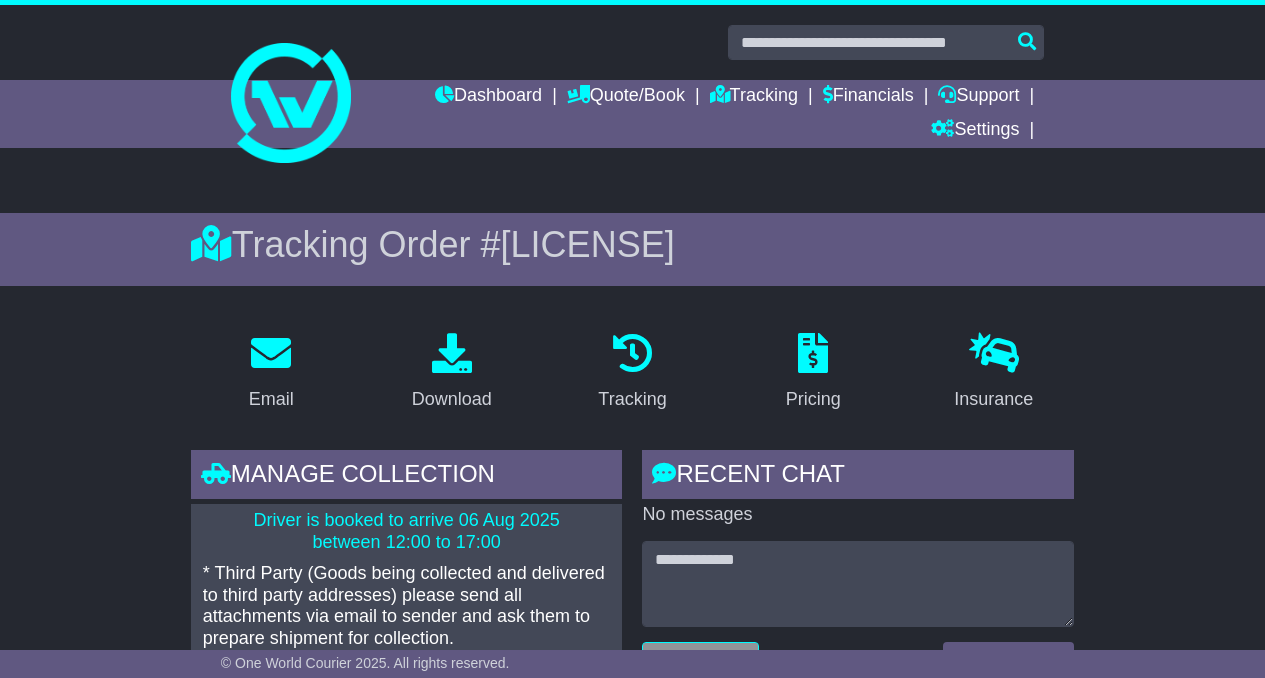scroll, scrollTop: 0, scrollLeft: 0, axis: both 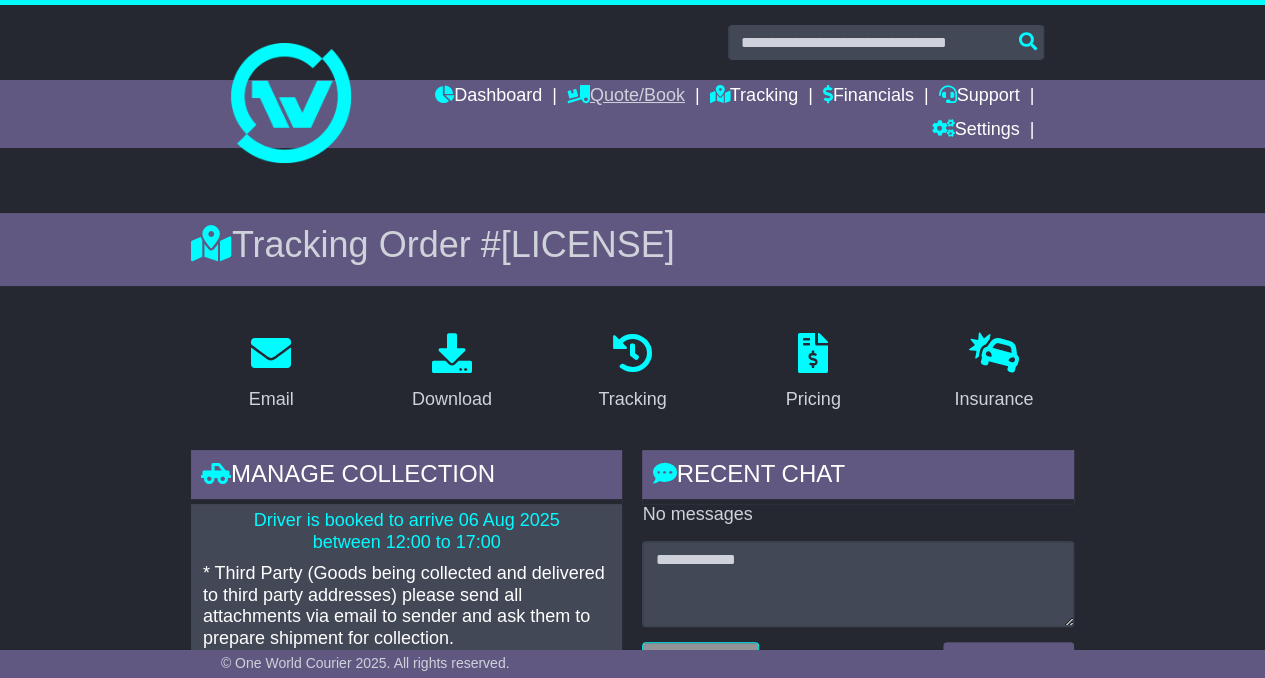 click on "Quote/Book" at bounding box center [626, 97] 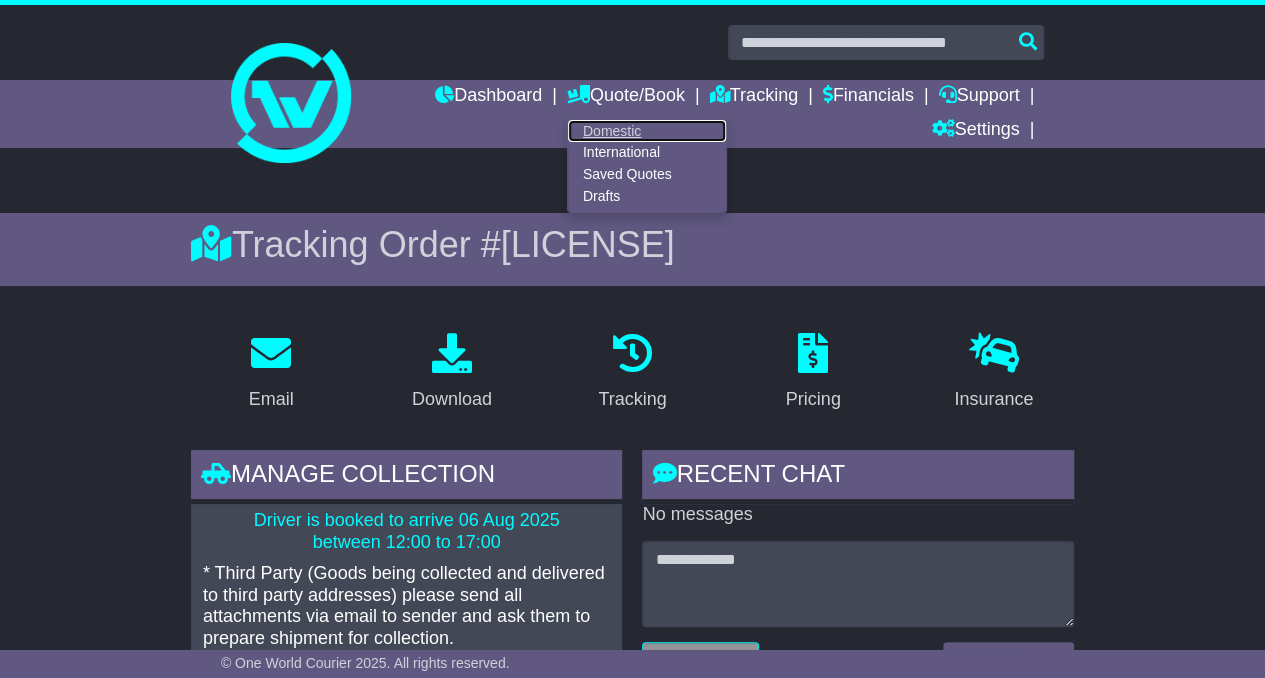 click on "Domestic" at bounding box center (647, 131) 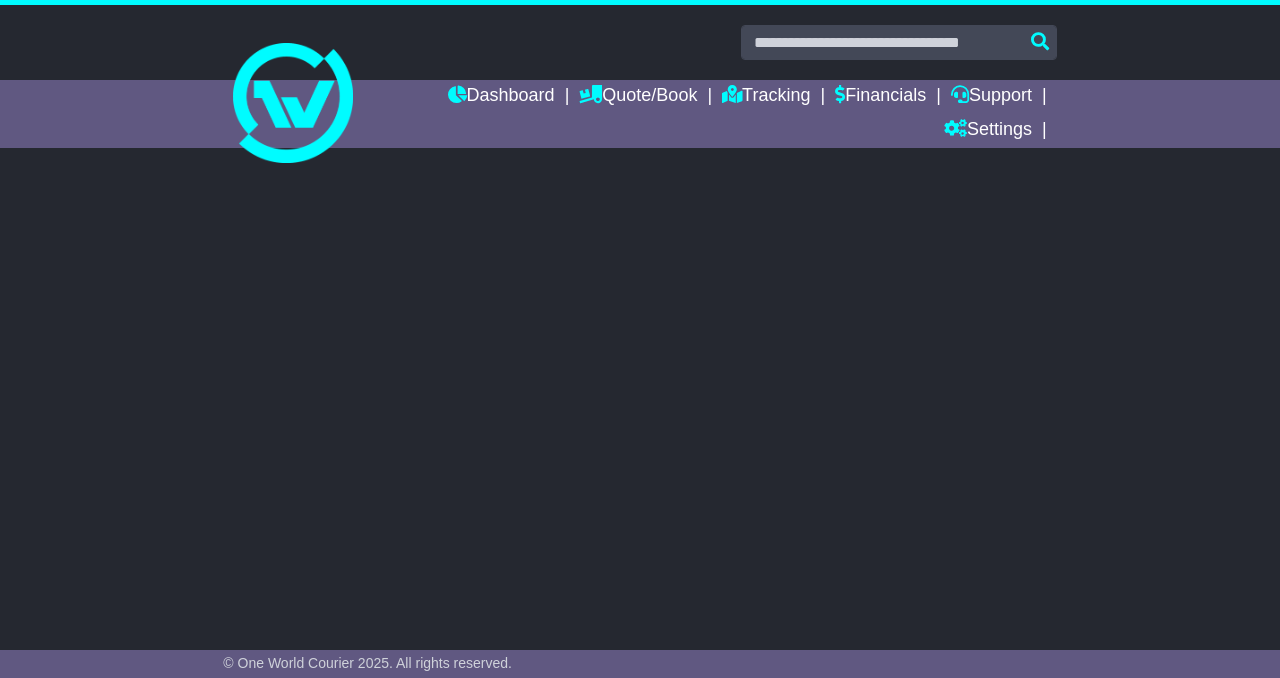 scroll, scrollTop: 0, scrollLeft: 0, axis: both 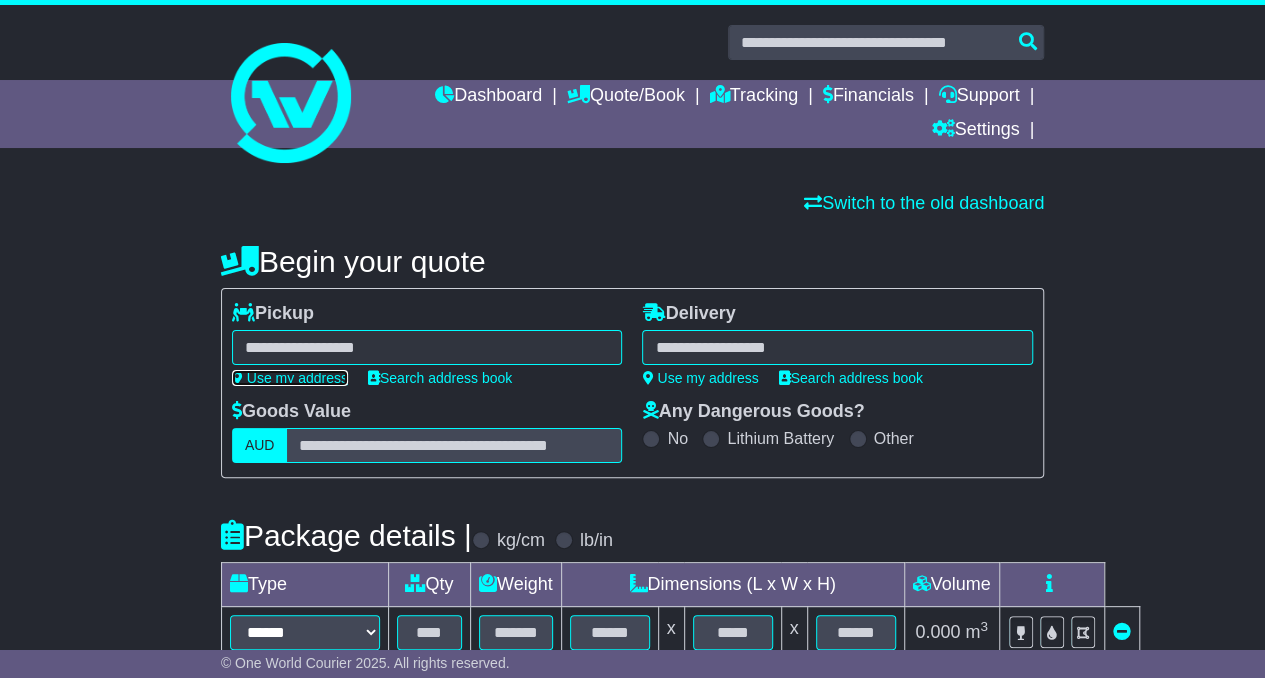 click on "Use my address" at bounding box center [290, 378] 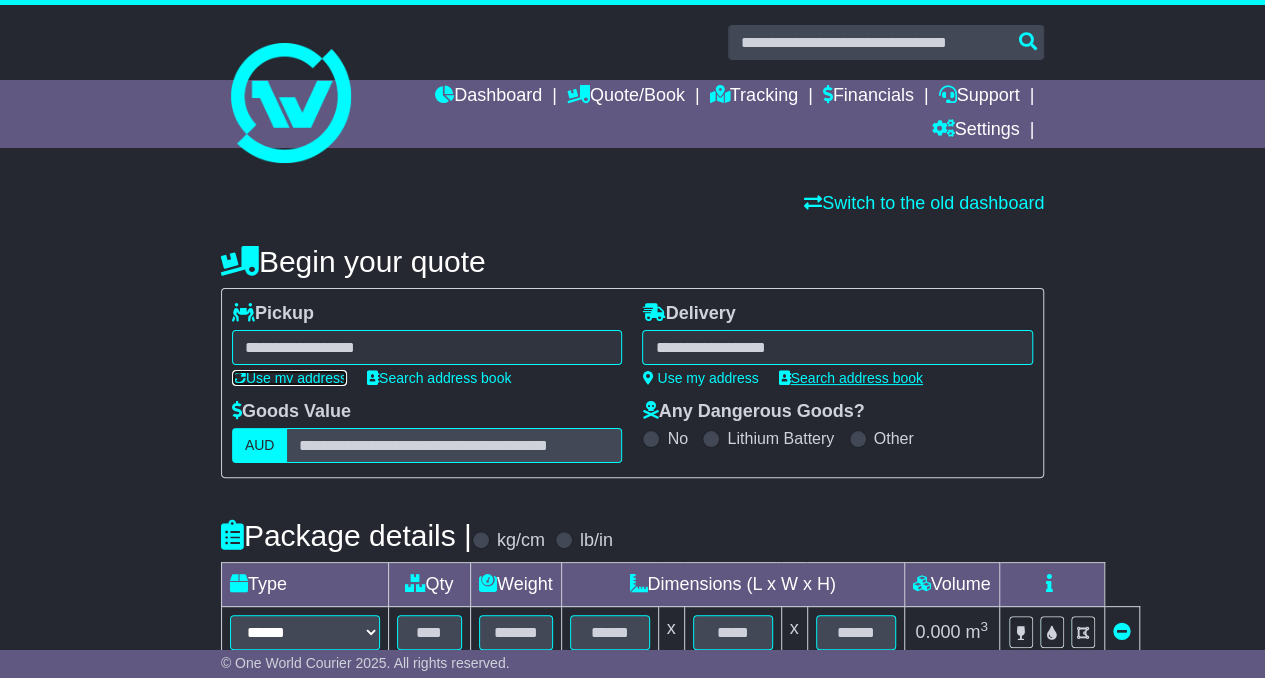 type on "**********" 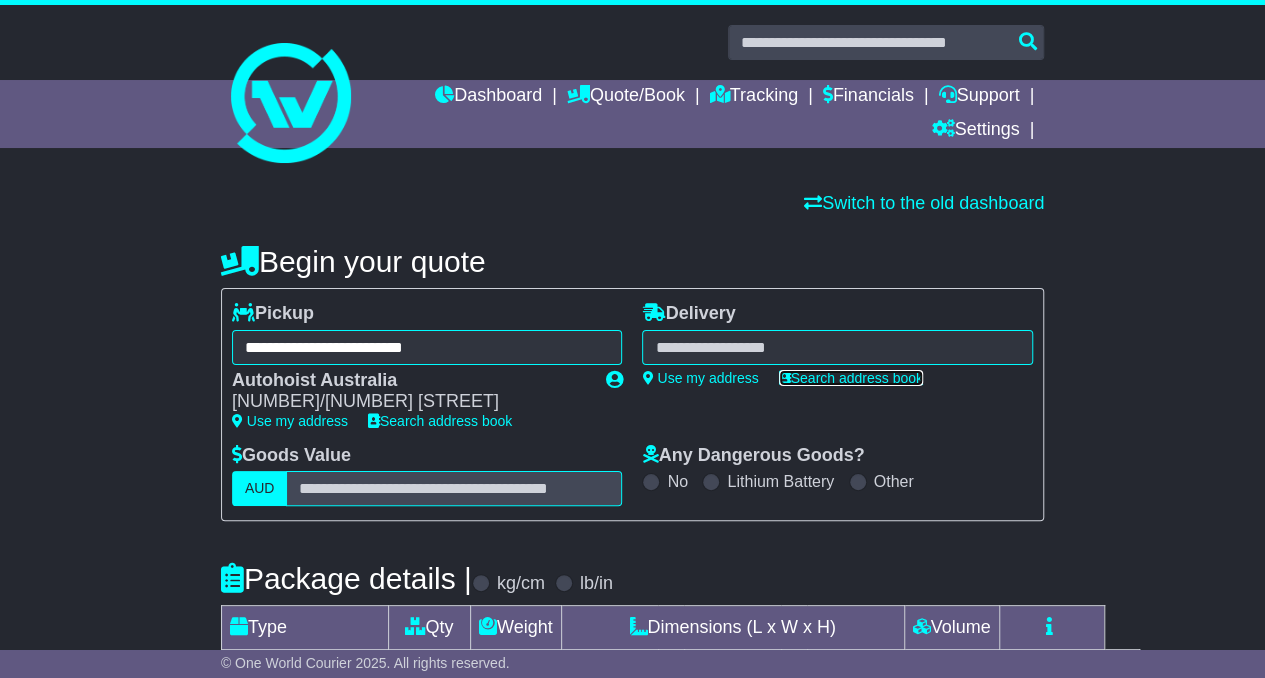 click on "Search address book" at bounding box center [851, 378] 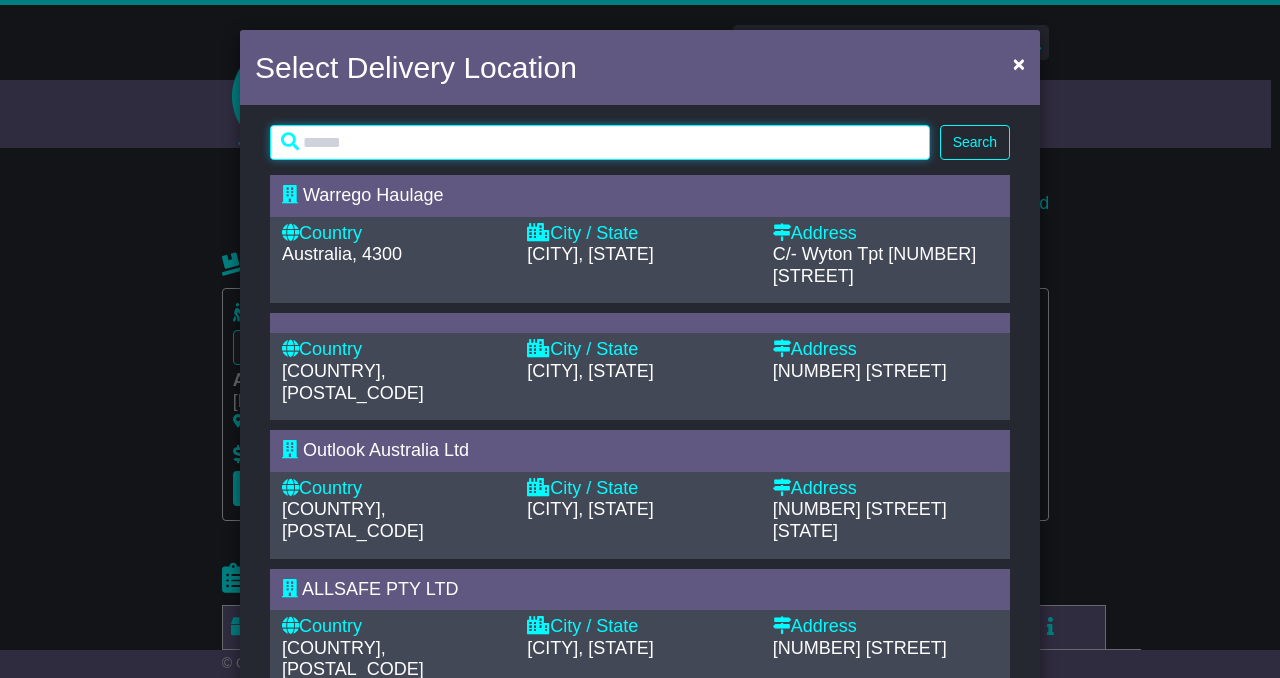 click at bounding box center (600, 142) 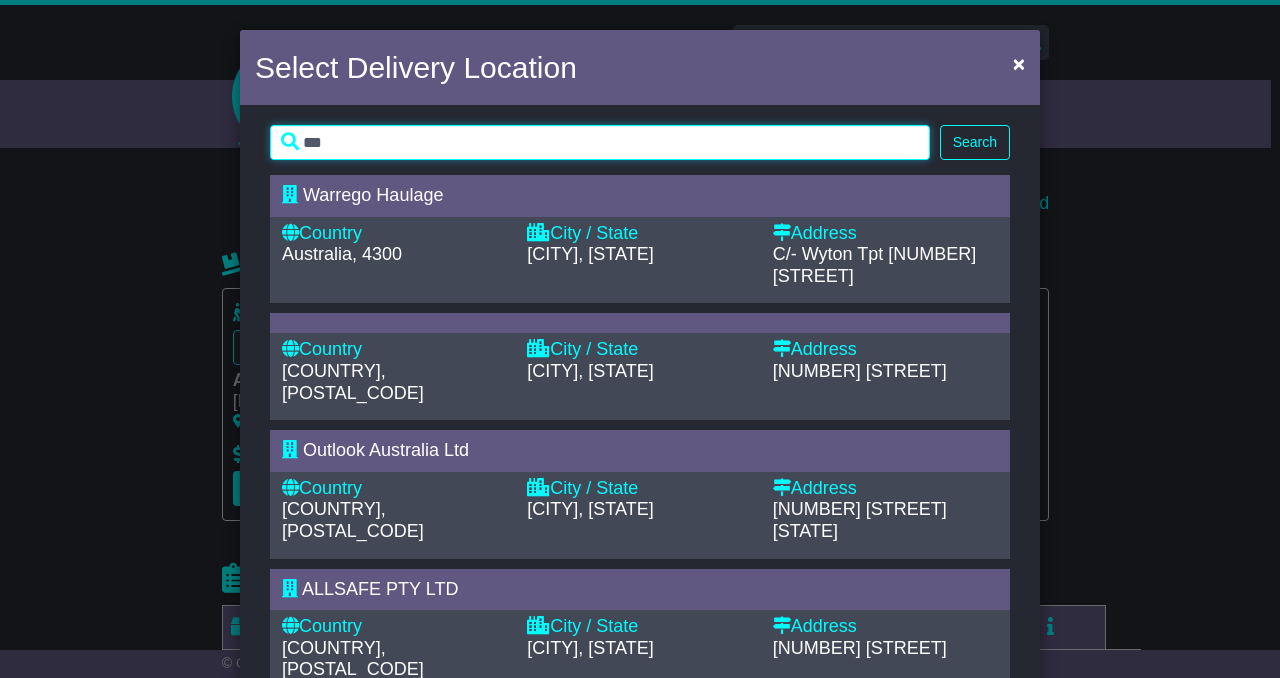 type on "***" 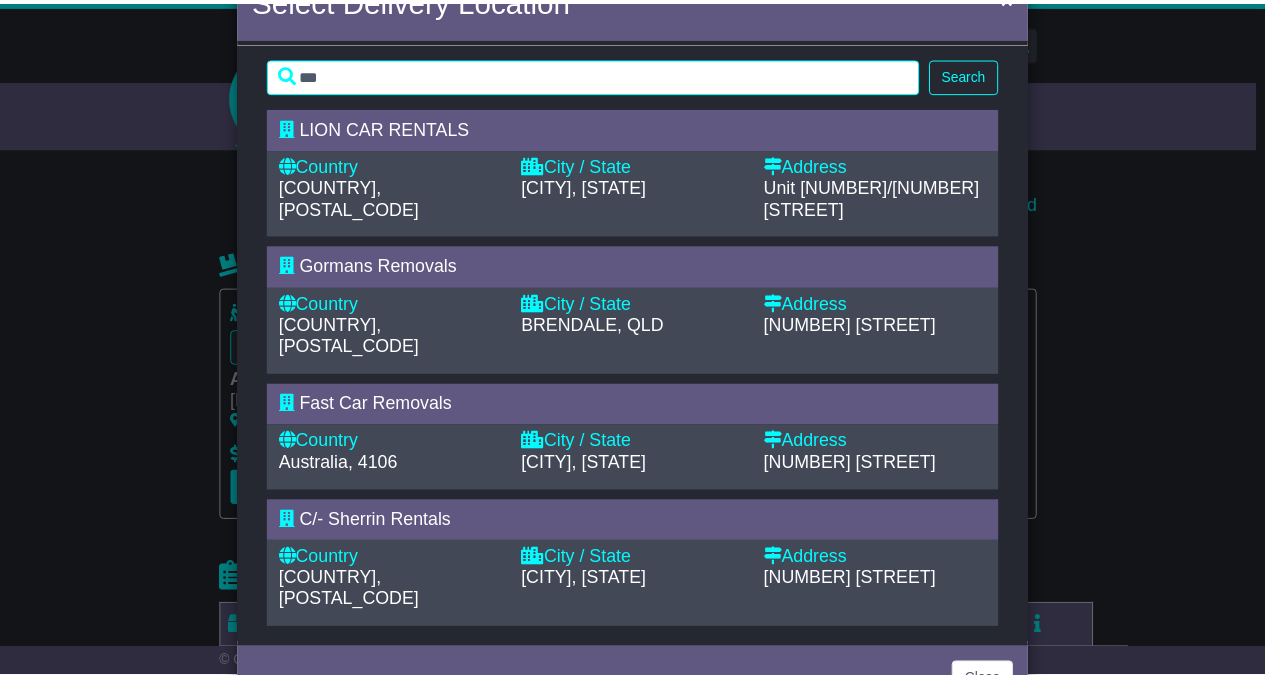 scroll, scrollTop: 0, scrollLeft: 0, axis: both 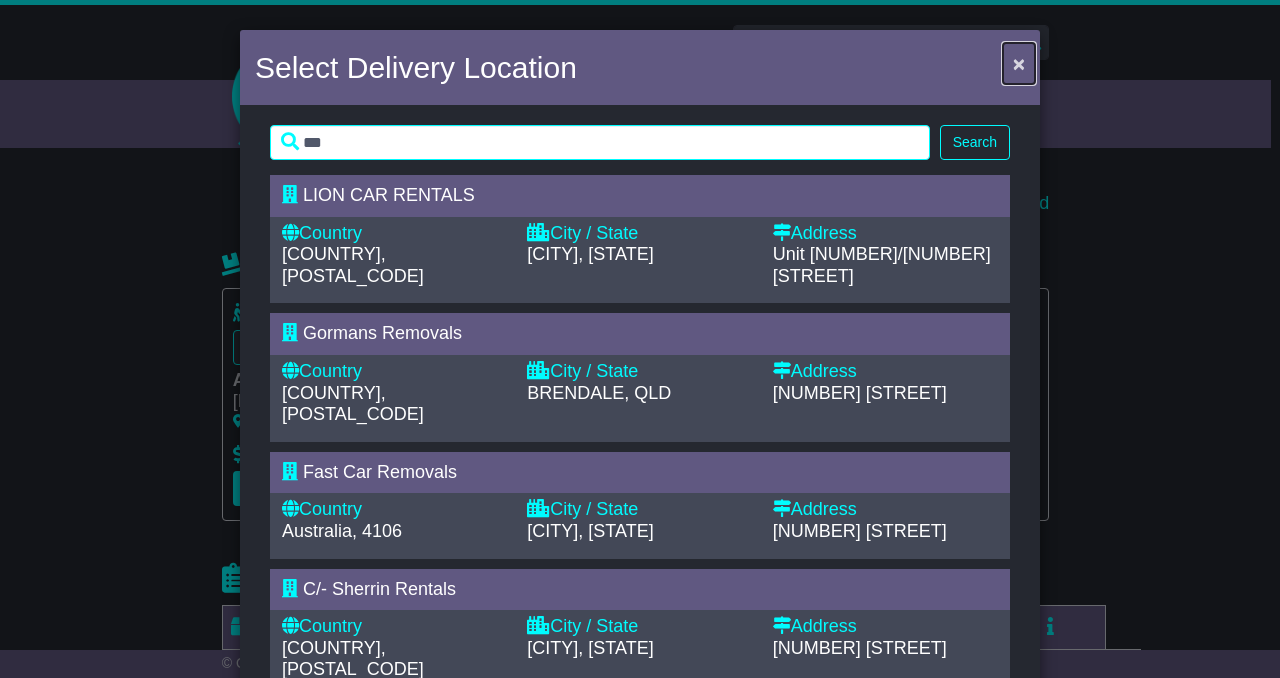 click on "×" at bounding box center (1019, 63) 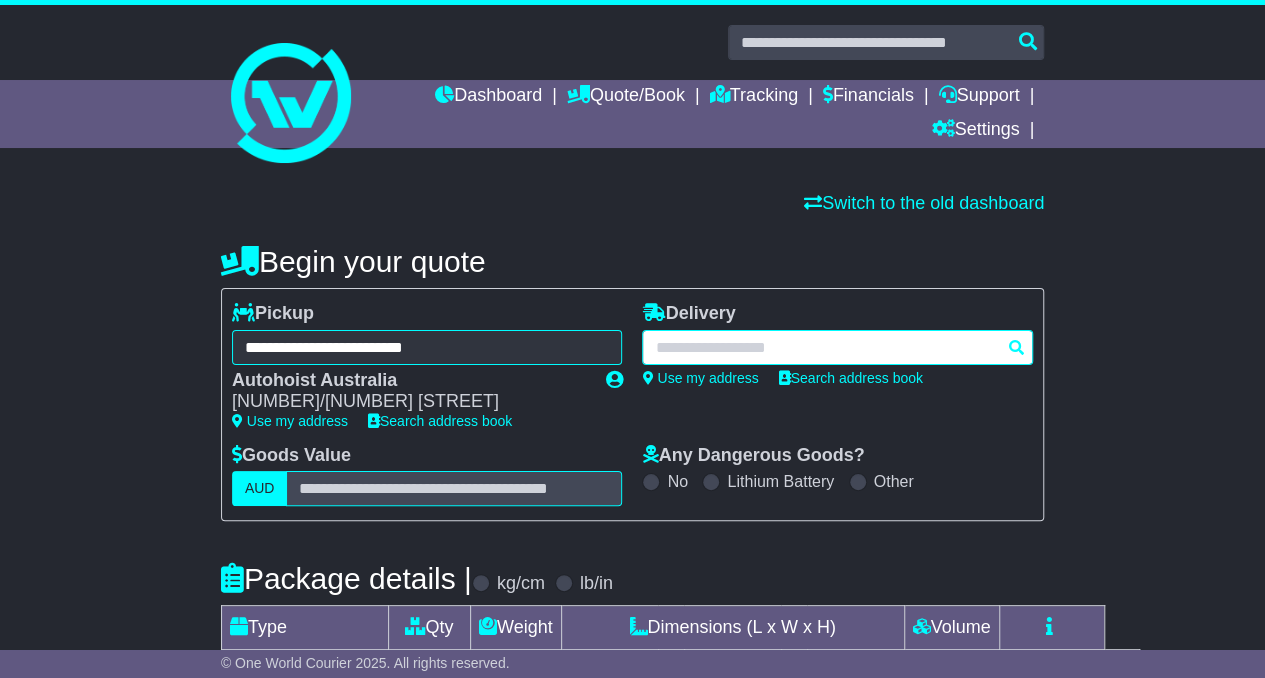 click at bounding box center (837, 347) 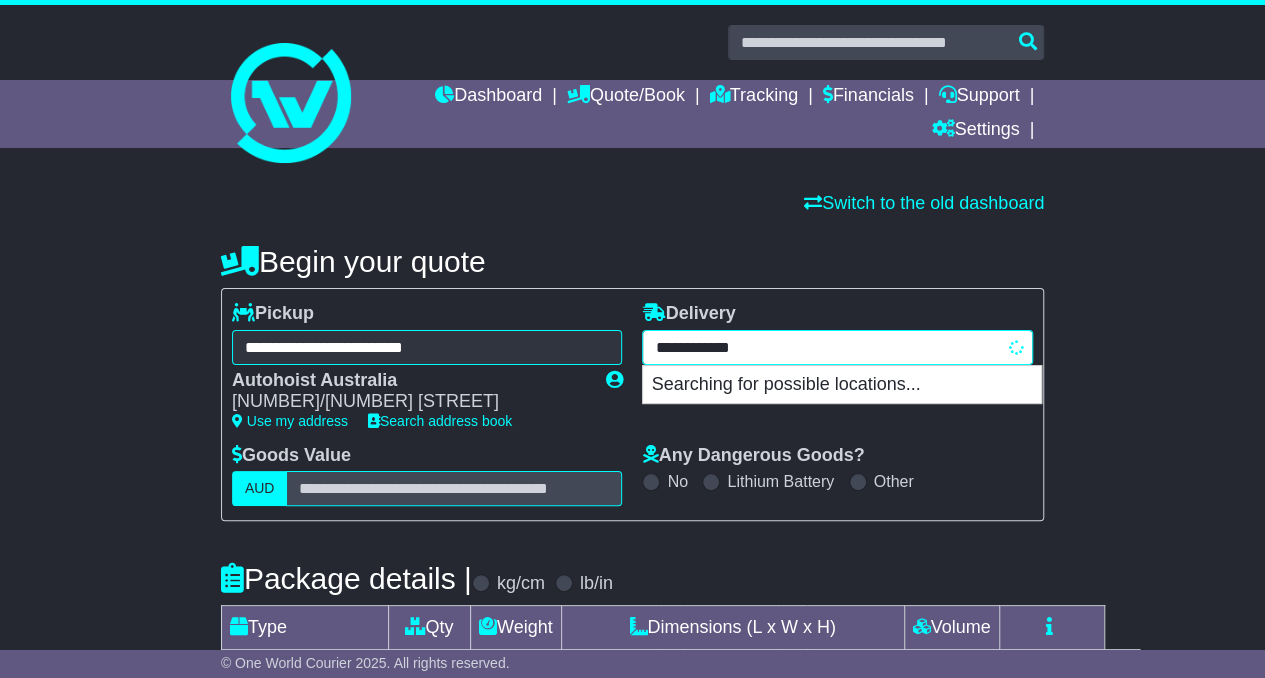 type on "**********" 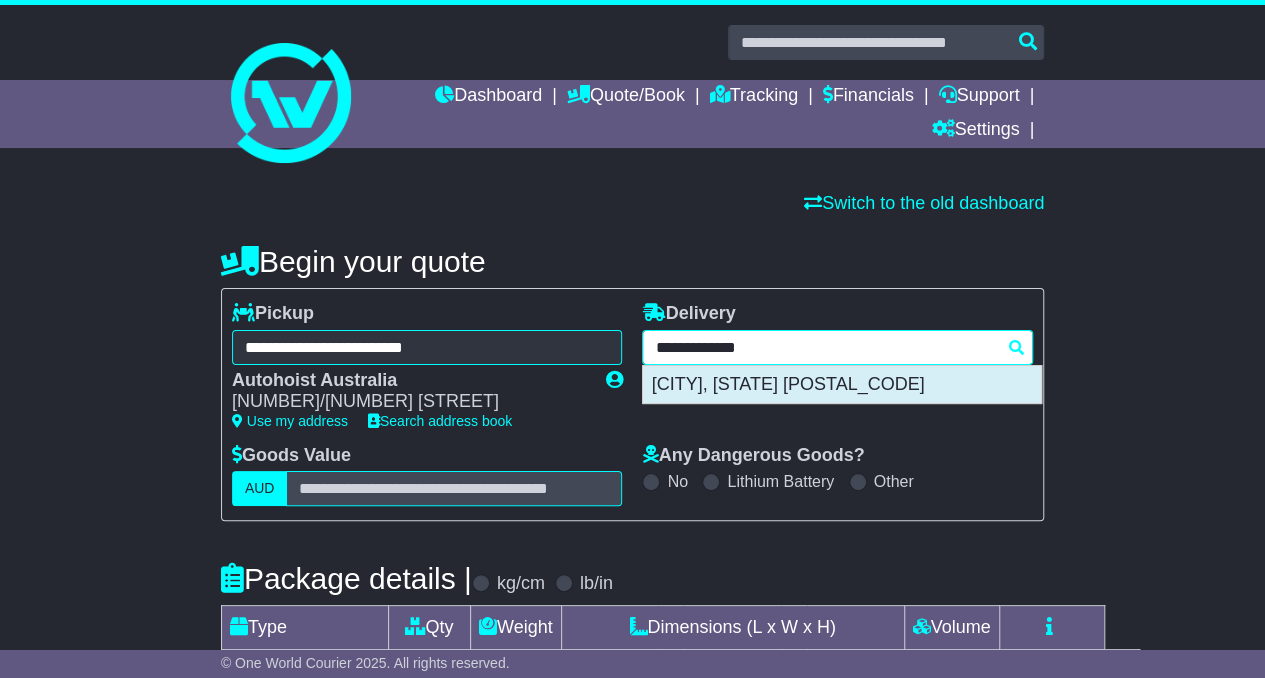 click on "[CITY], [STATE] [POSTAL_CODE]" at bounding box center [842, 385] 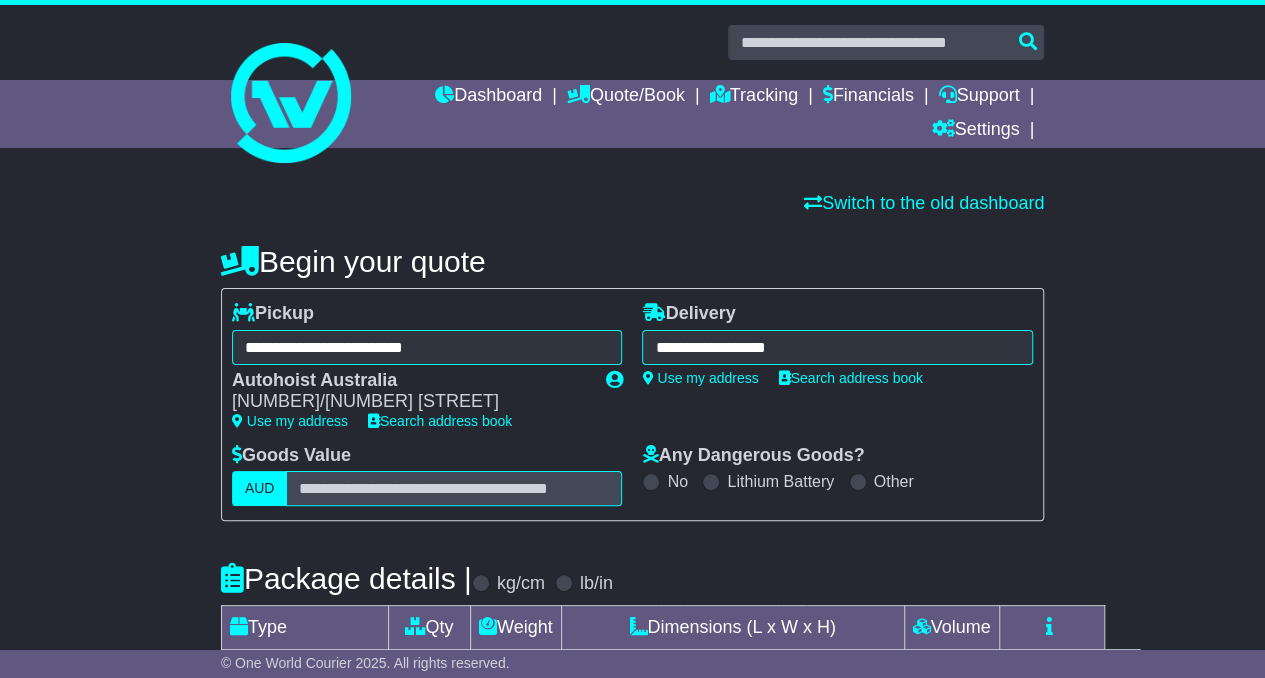 type on "**********" 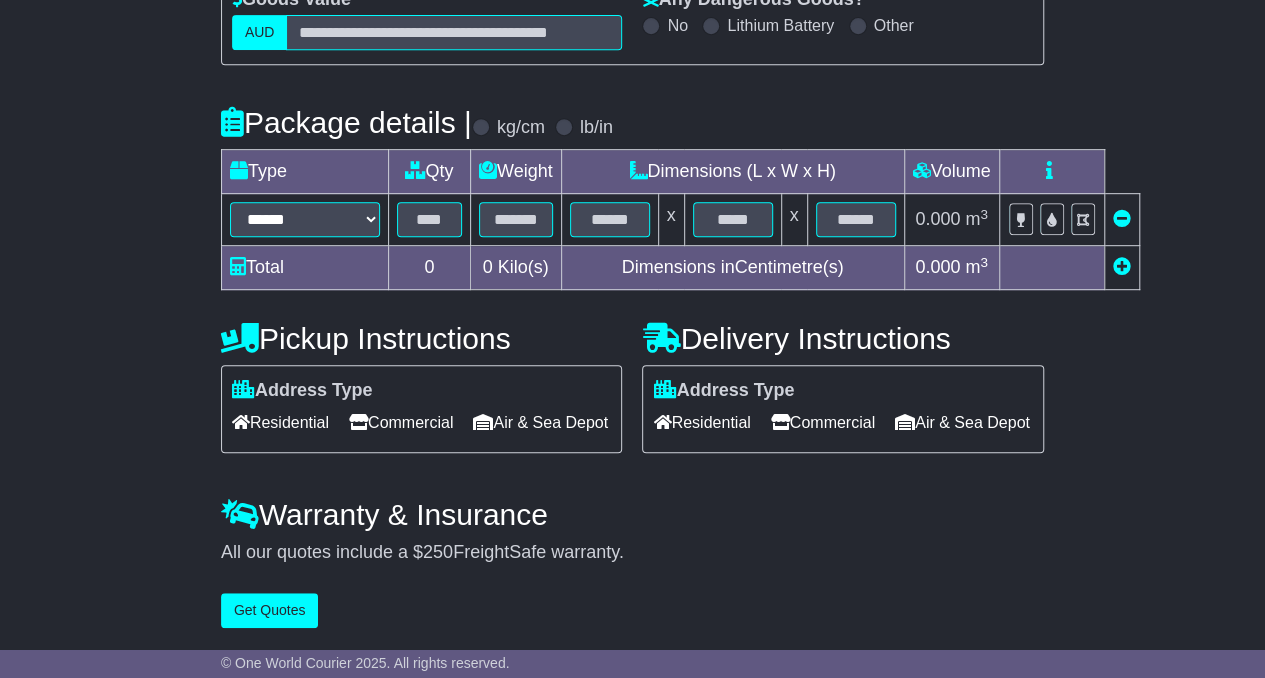 scroll, scrollTop: 484, scrollLeft: 0, axis: vertical 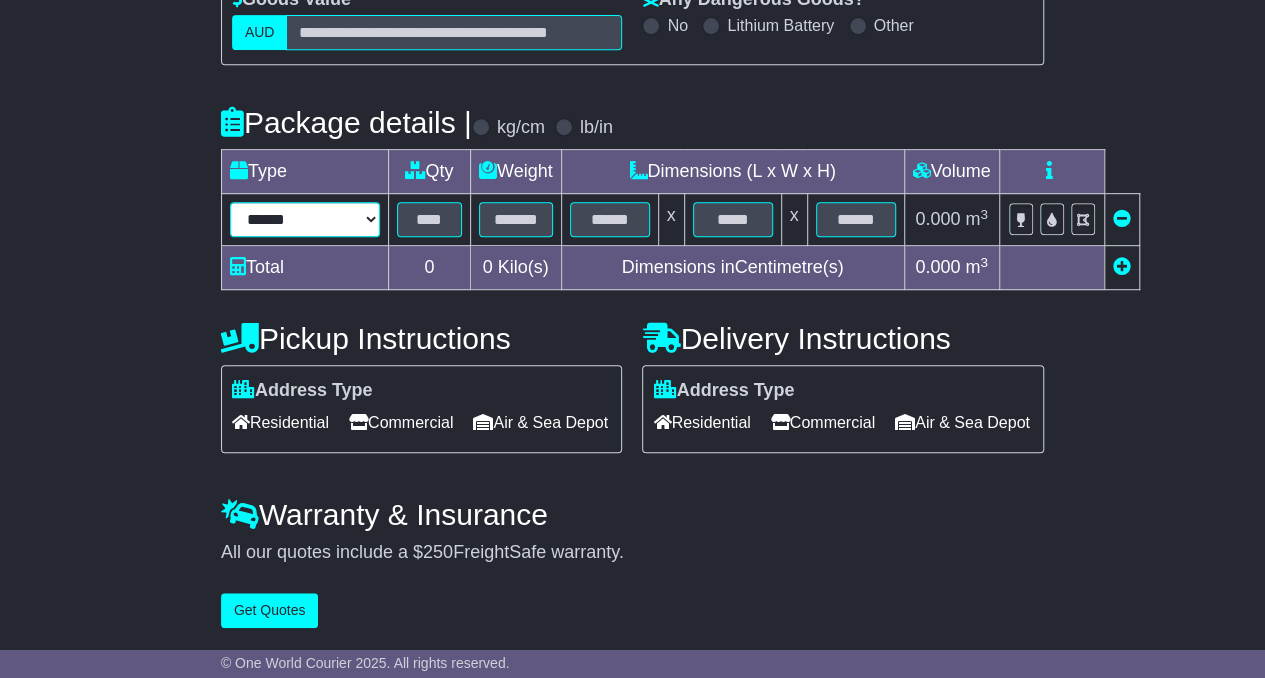 click on "**********" at bounding box center [305, 219] 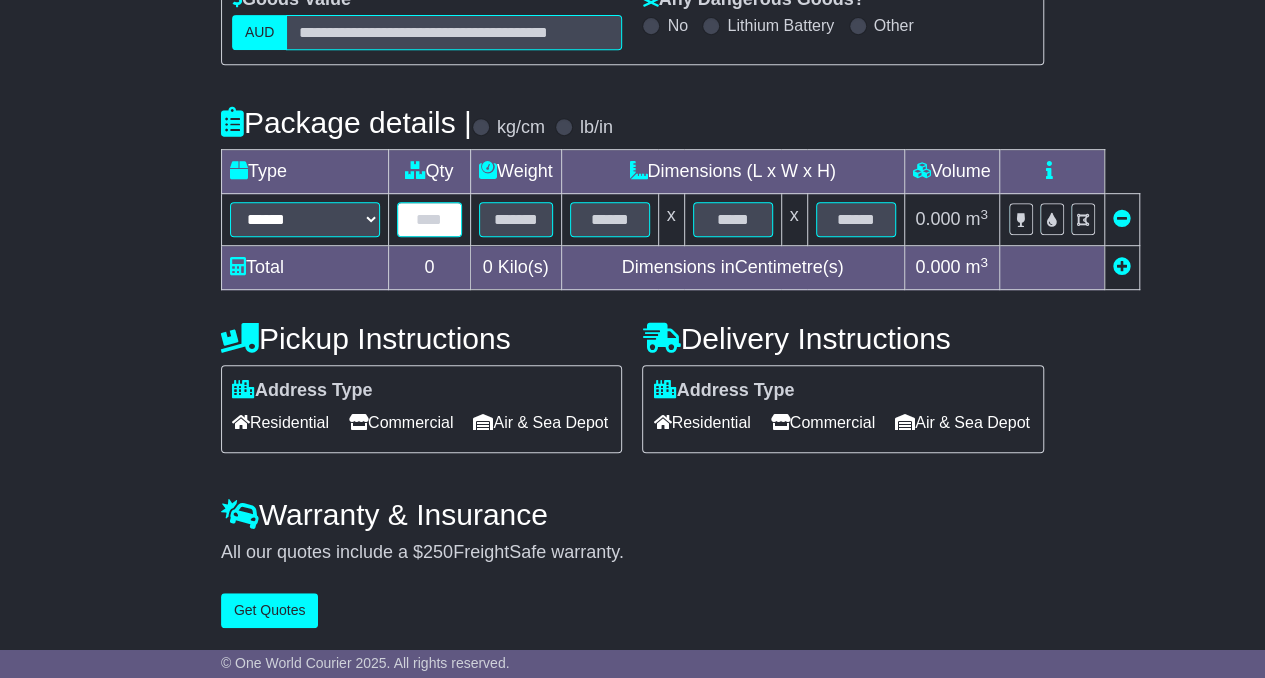click at bounding box center [429, 219] 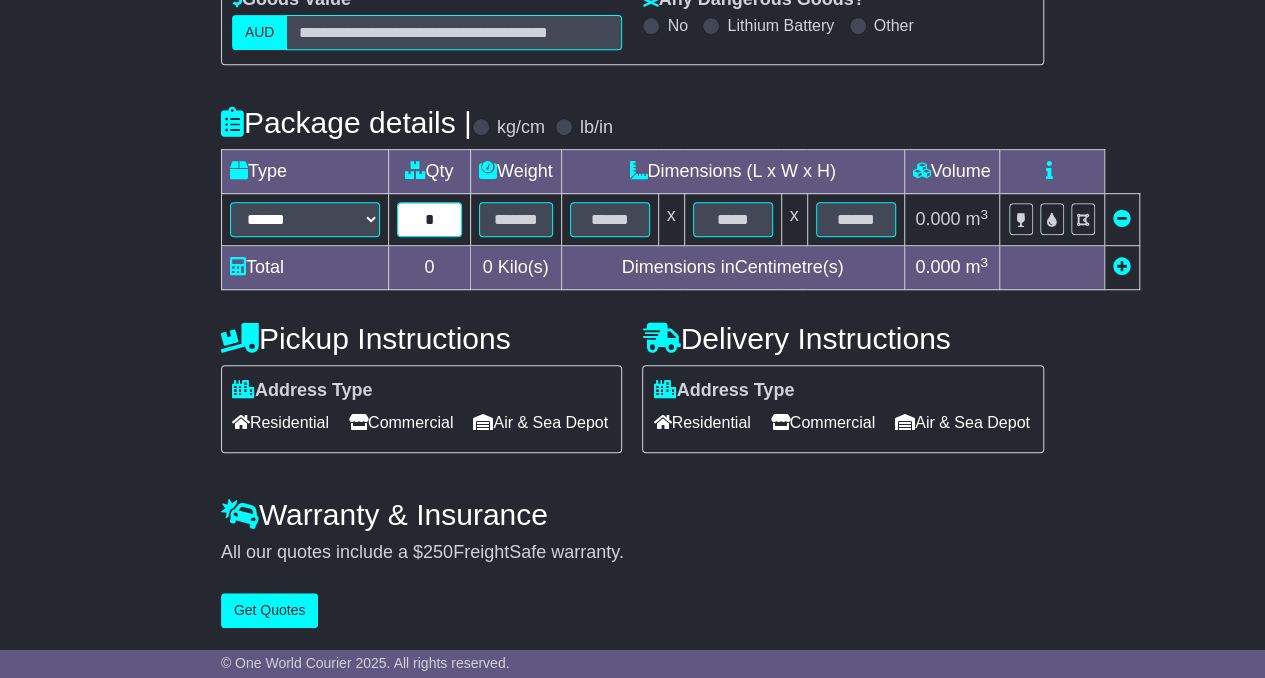 type on "*" 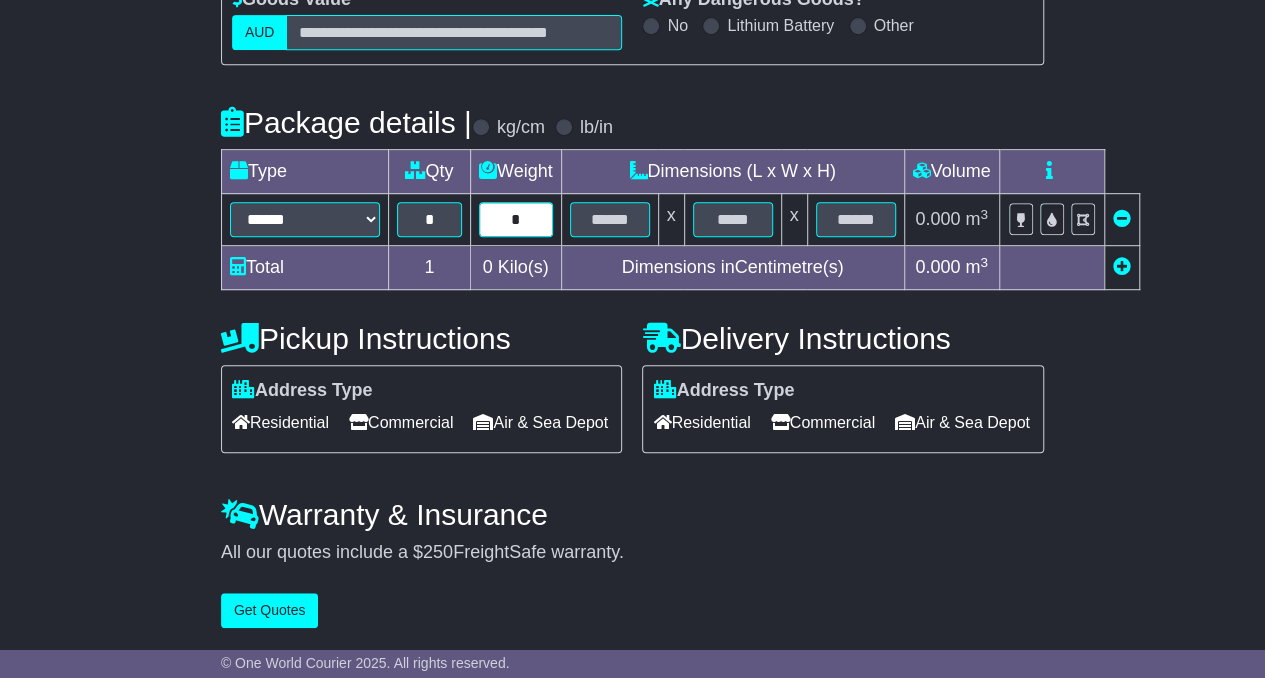 type on "*" 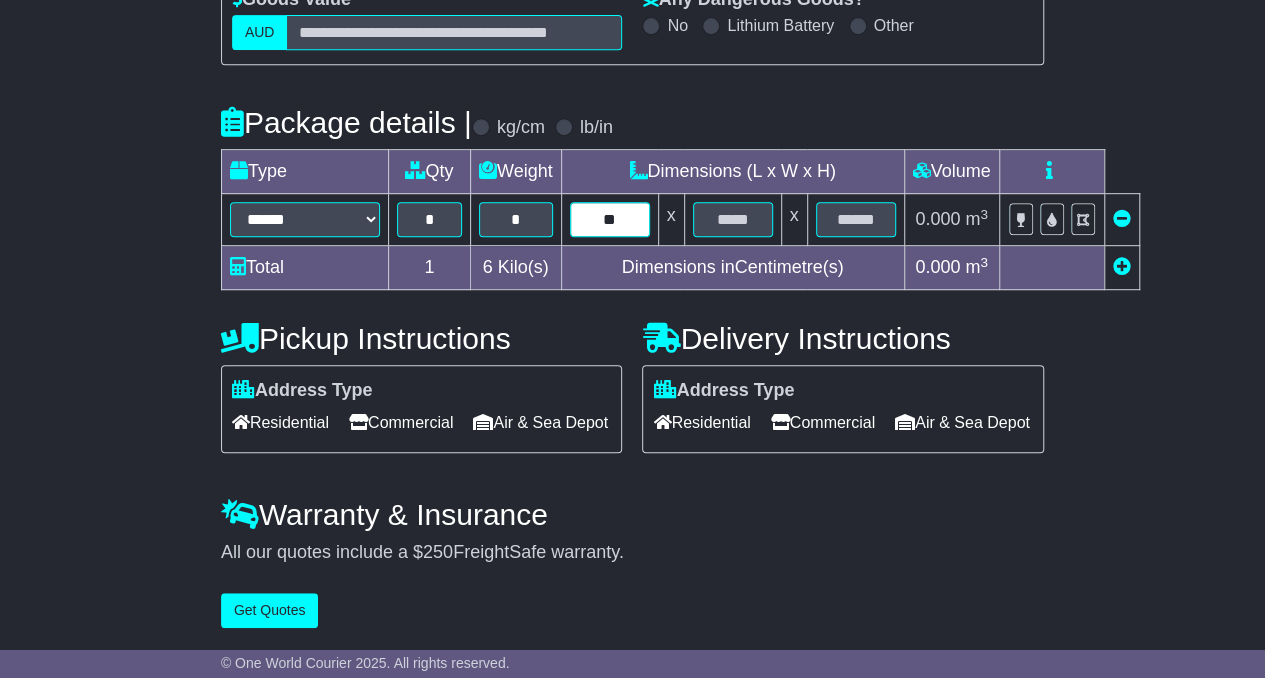 type on "**" 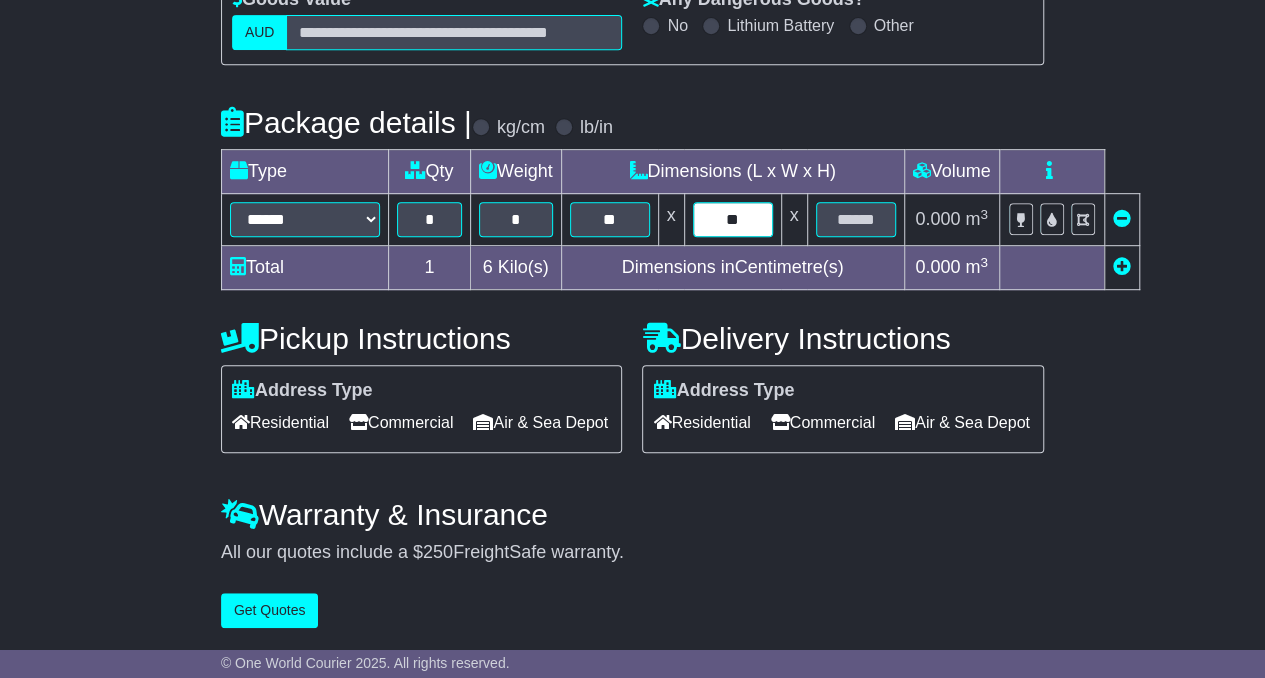 type on "**" 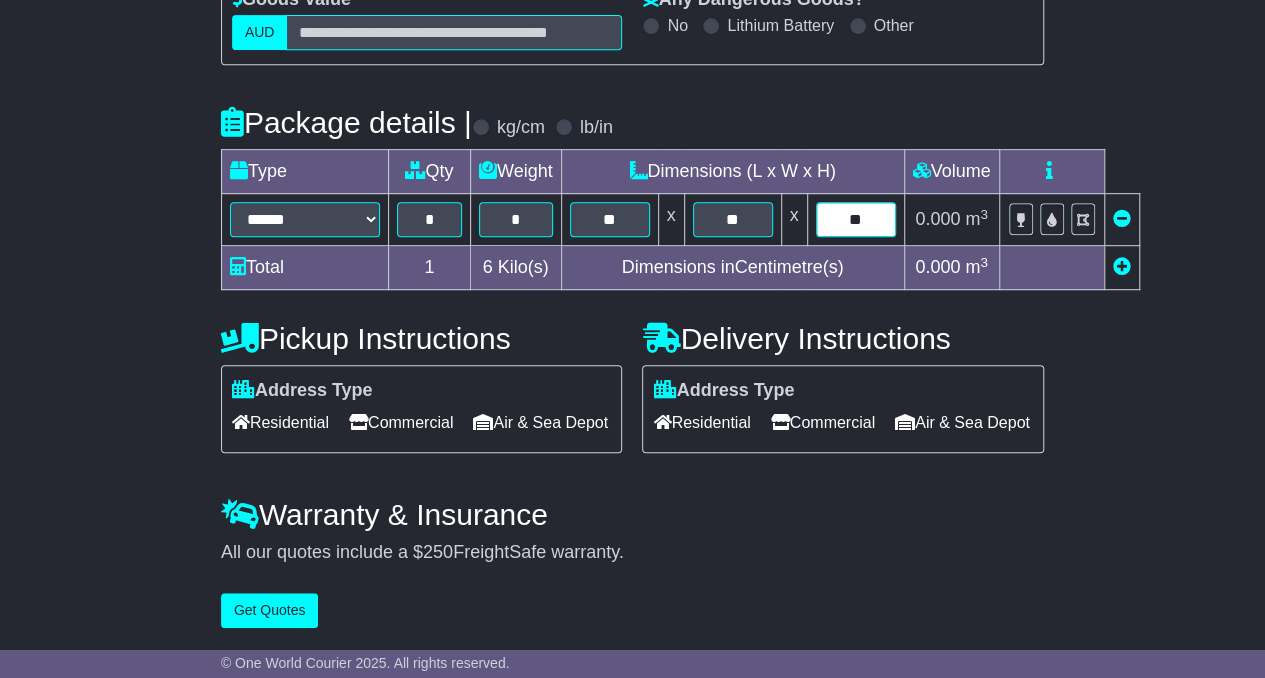type on "**" 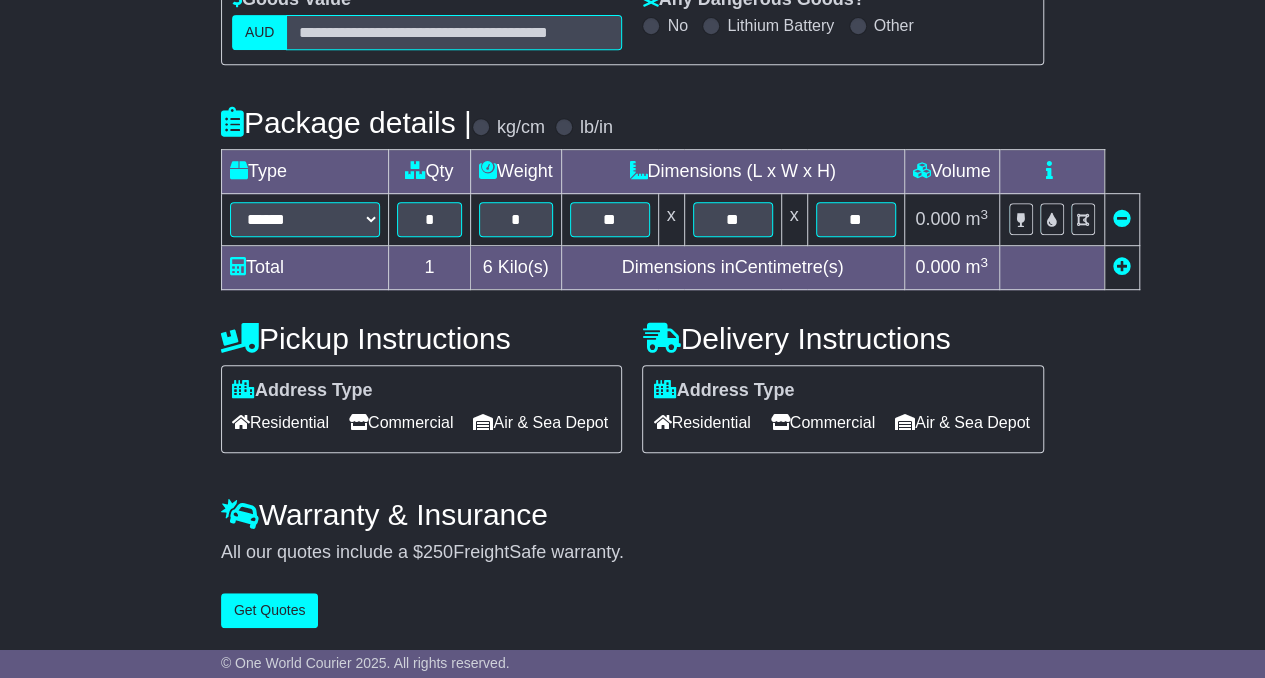 click on "Commercial" at bounding box center (823, 422) 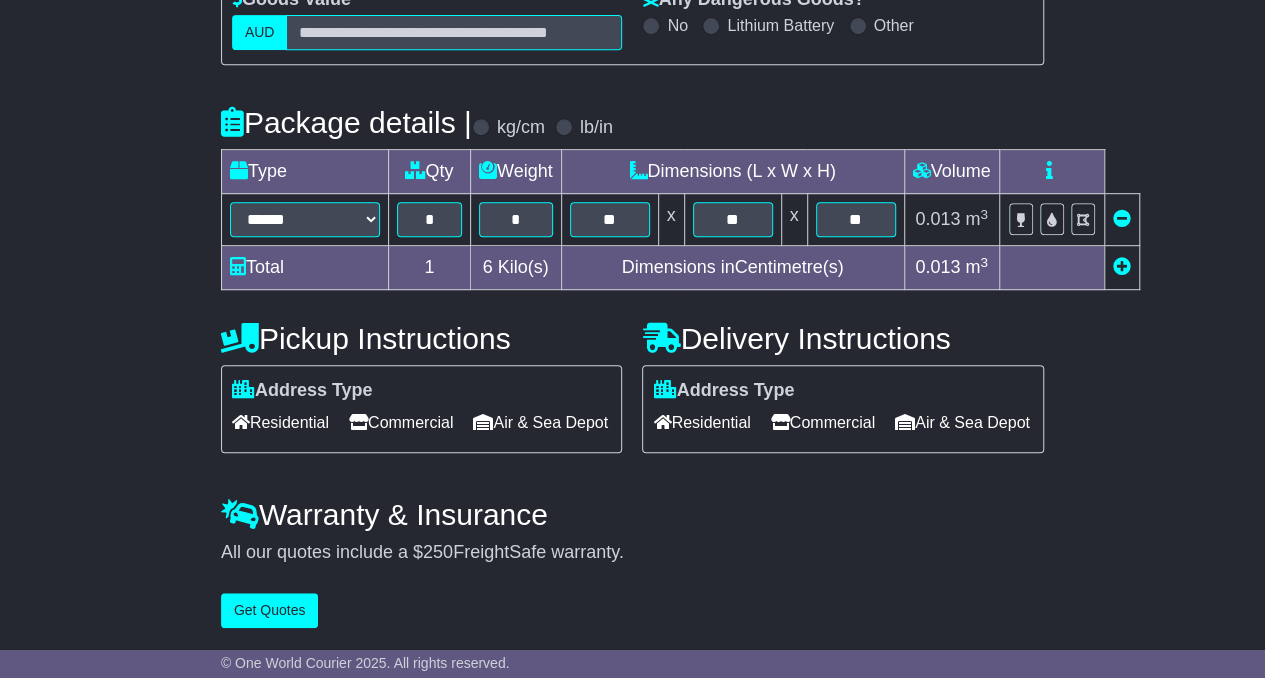 scroll, scrollTop: 485, scrollLeft: 0, axis: vertical 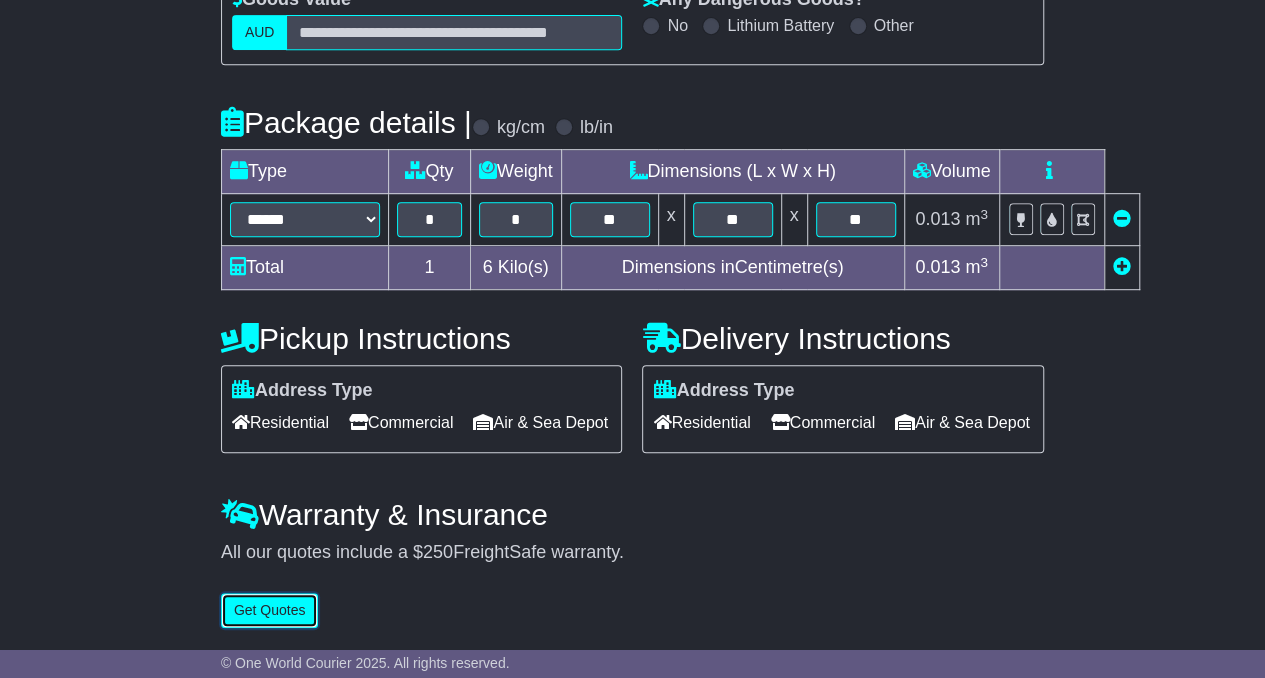 click on "Get Quotes" at bounding box center (270, 610) 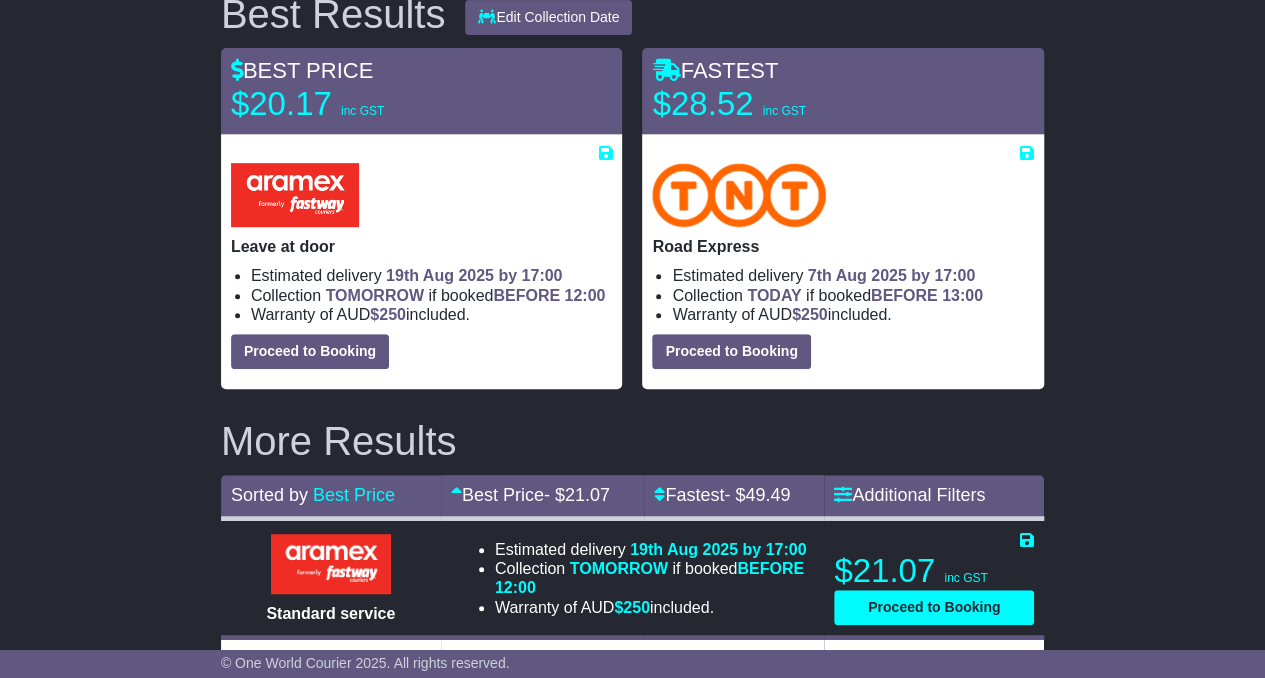 scroll, scrollTop: 388, scrollLeft: 0, axis: vertical 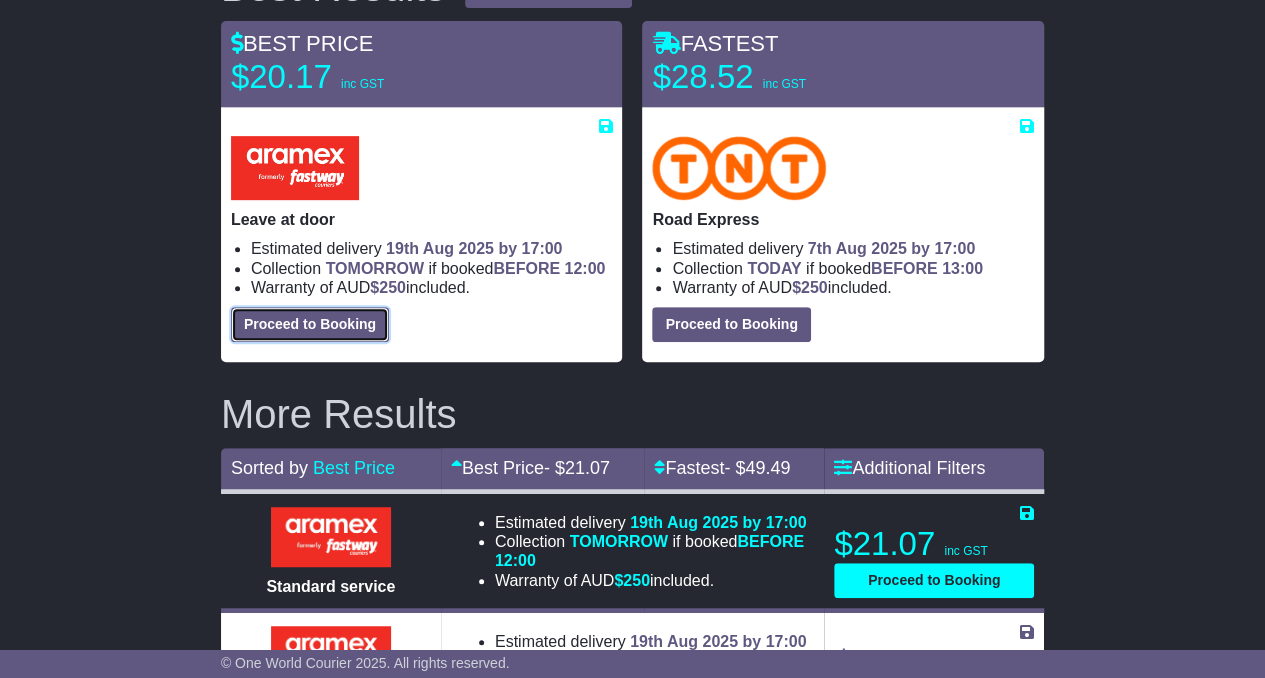click on "Proceed to Booking" at bounding box center (310, 324) 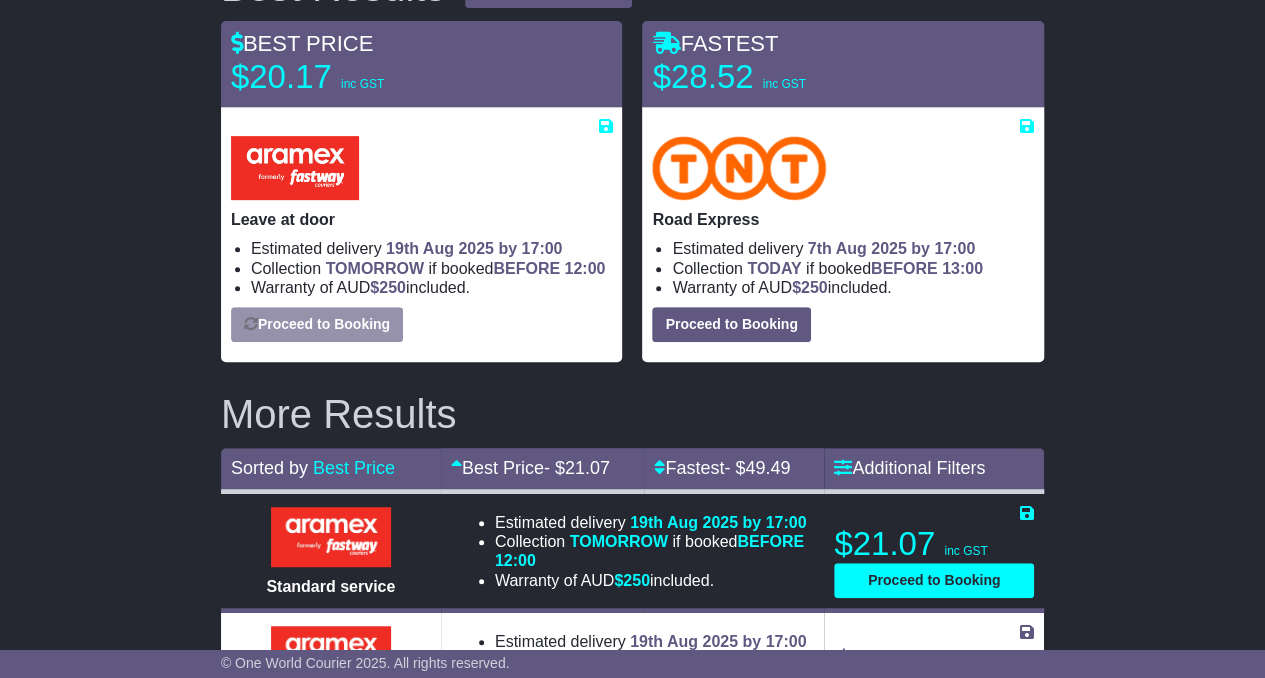 select on "****" 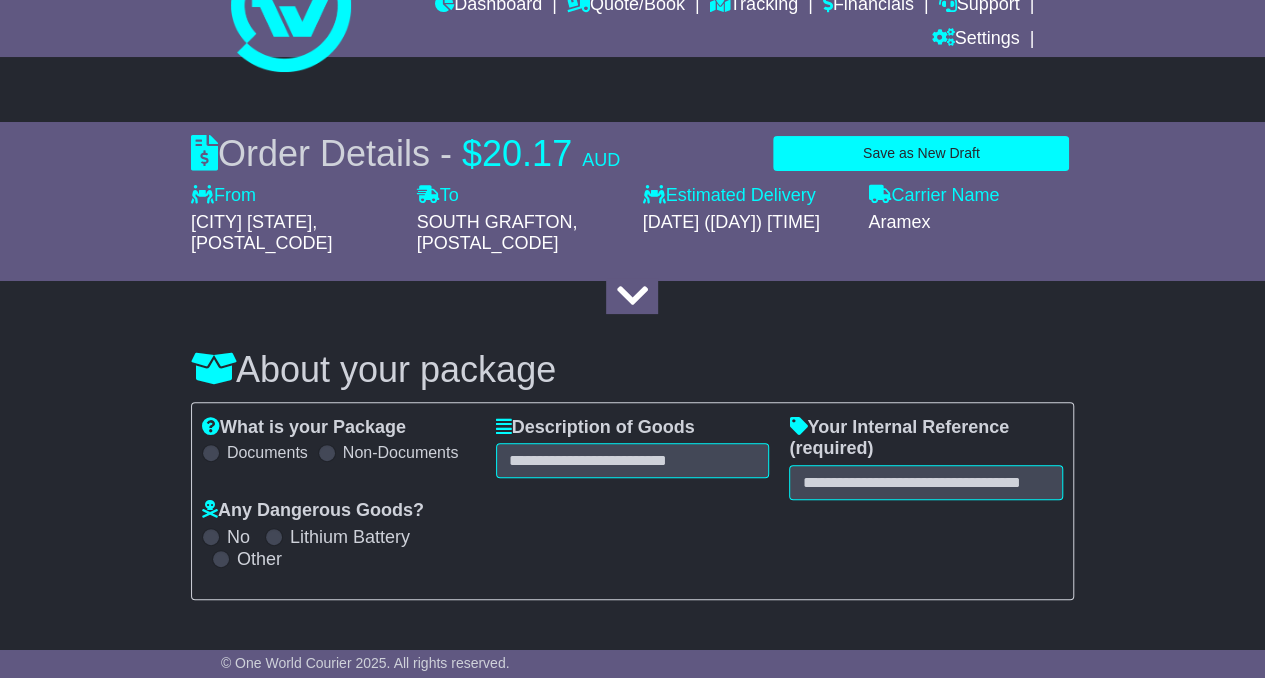 scroll, scrollTop: 53, scrollLeft: 0, axis: vertical 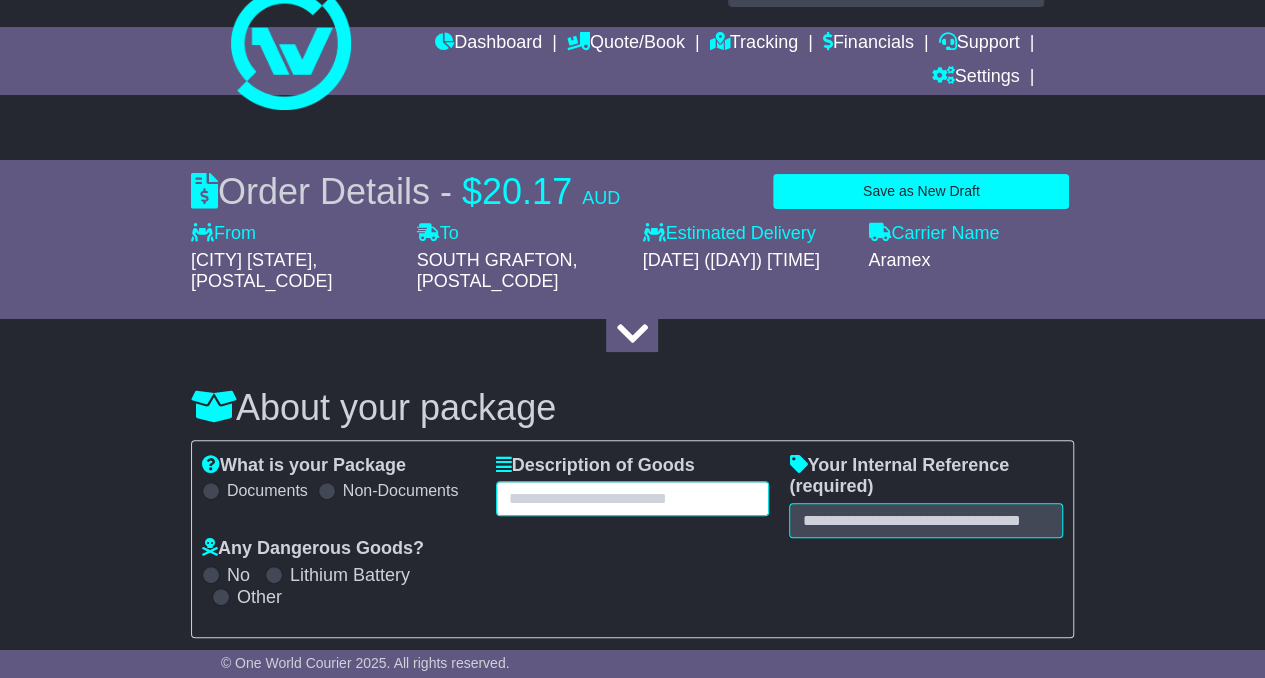click at bounding box center [633, 498] 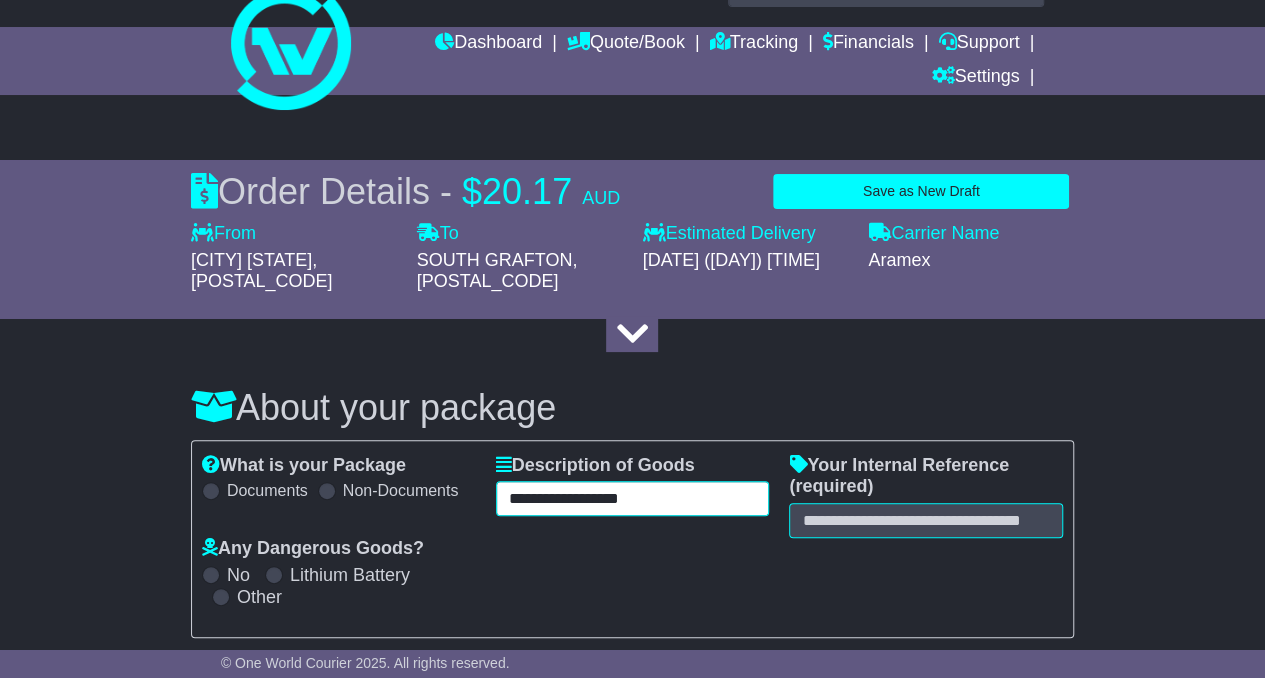 type on "**********" 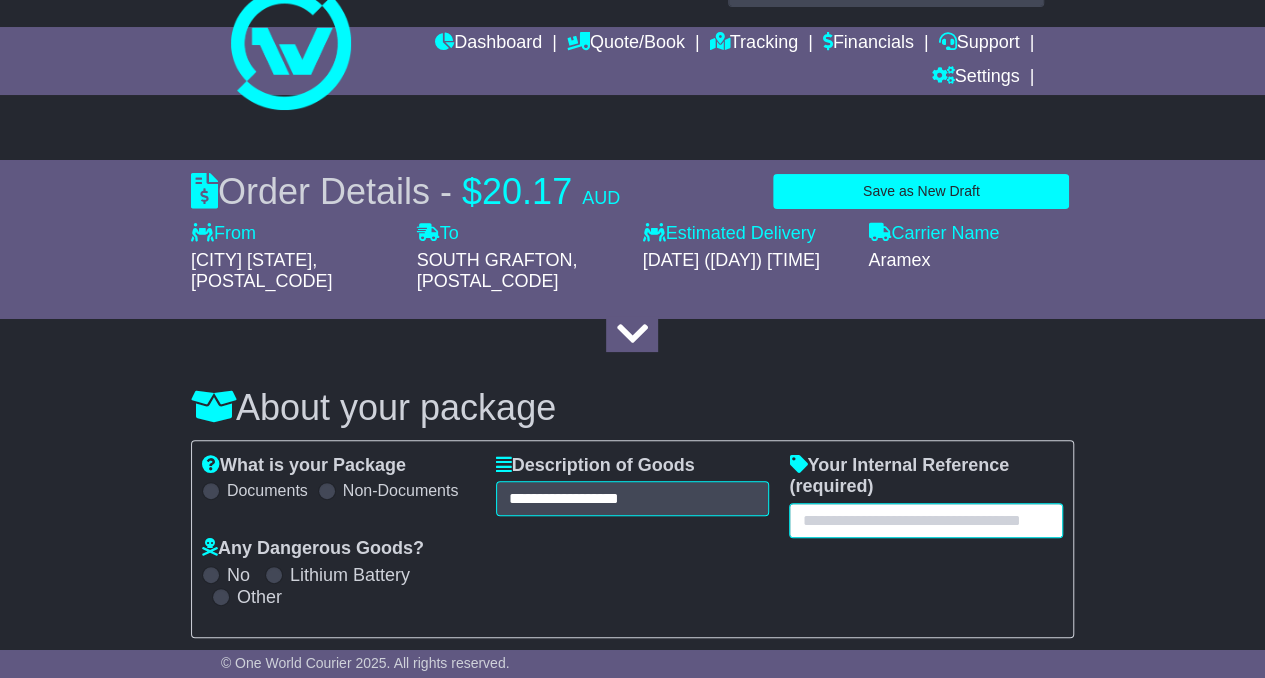 paste on "*******" 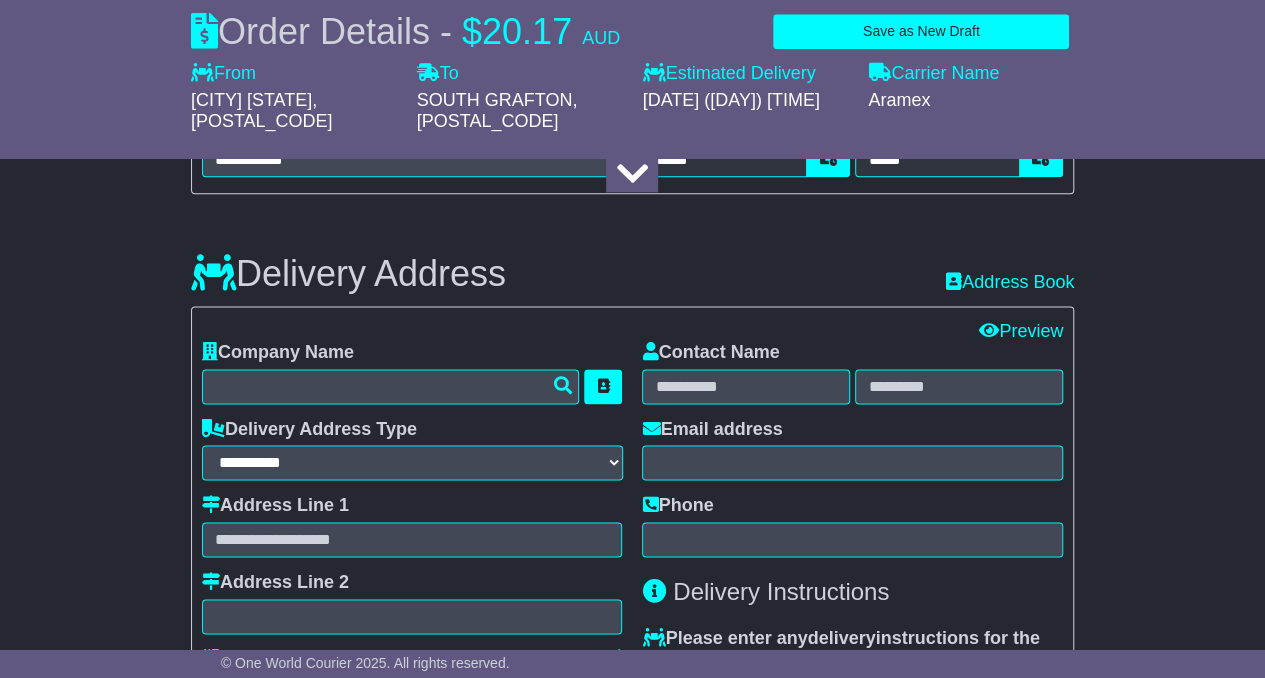scroll, scrollTop: 1131, scrollLeft: 0, axis: vertical 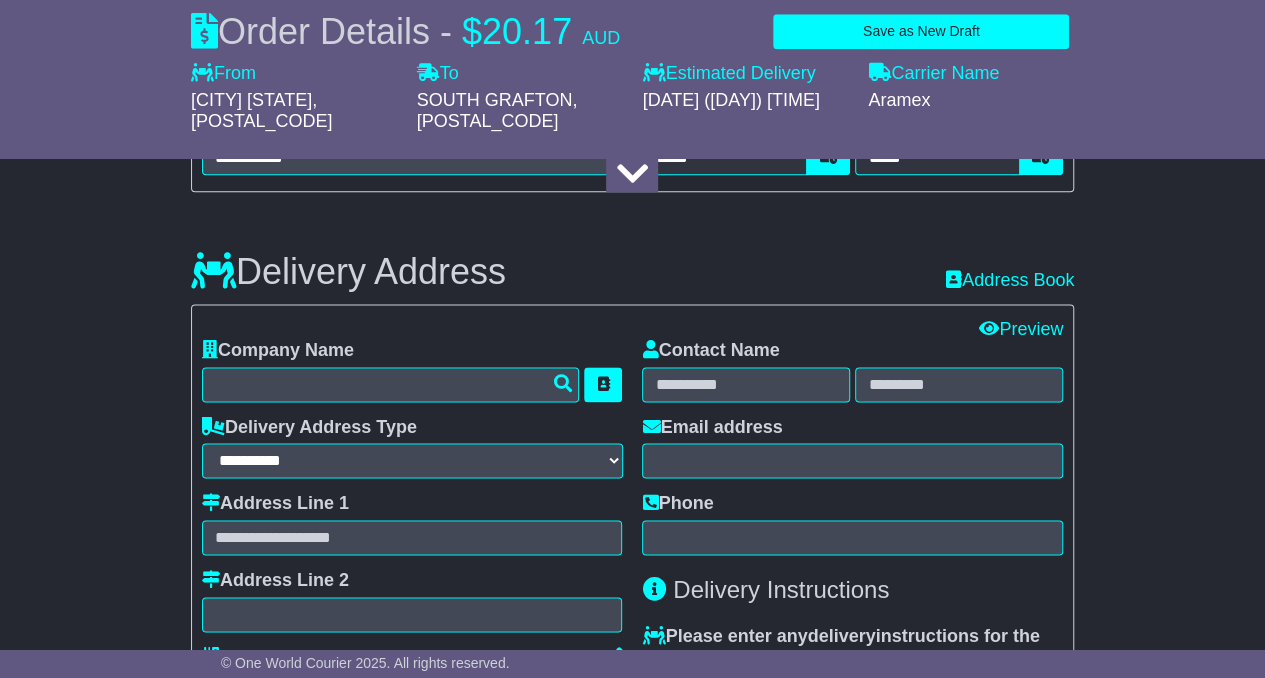 type on "*******" 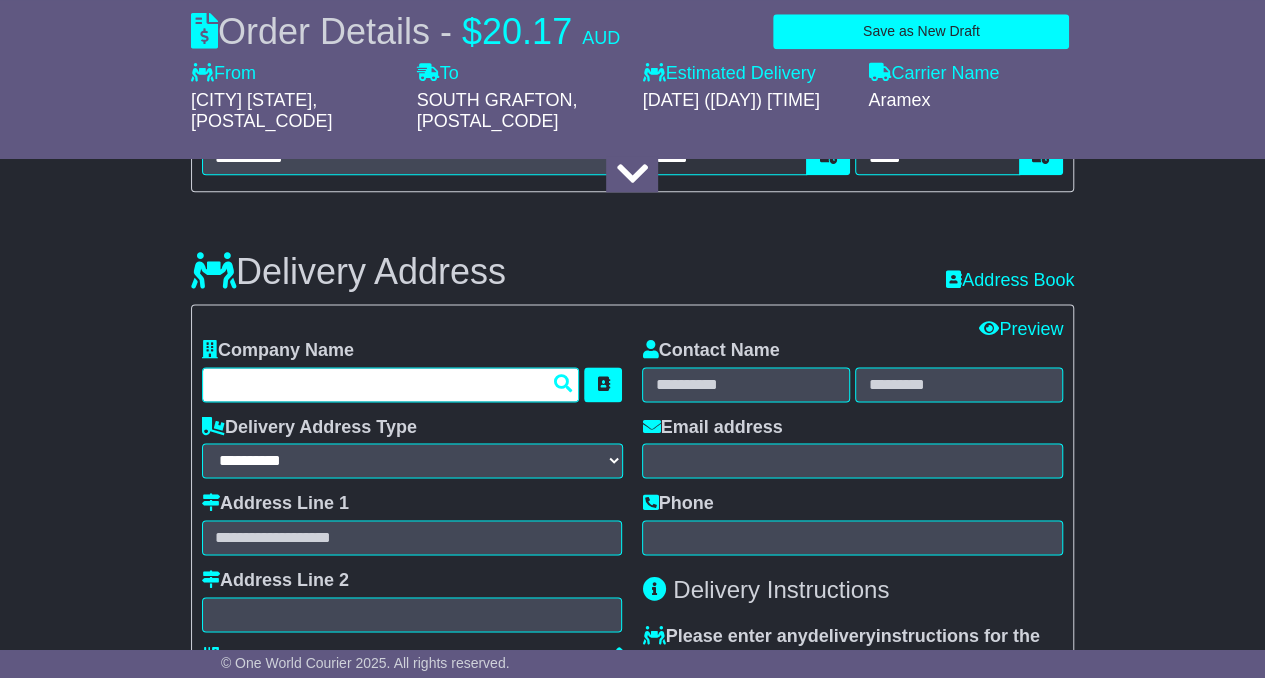 click at bounding box center (391, 384) 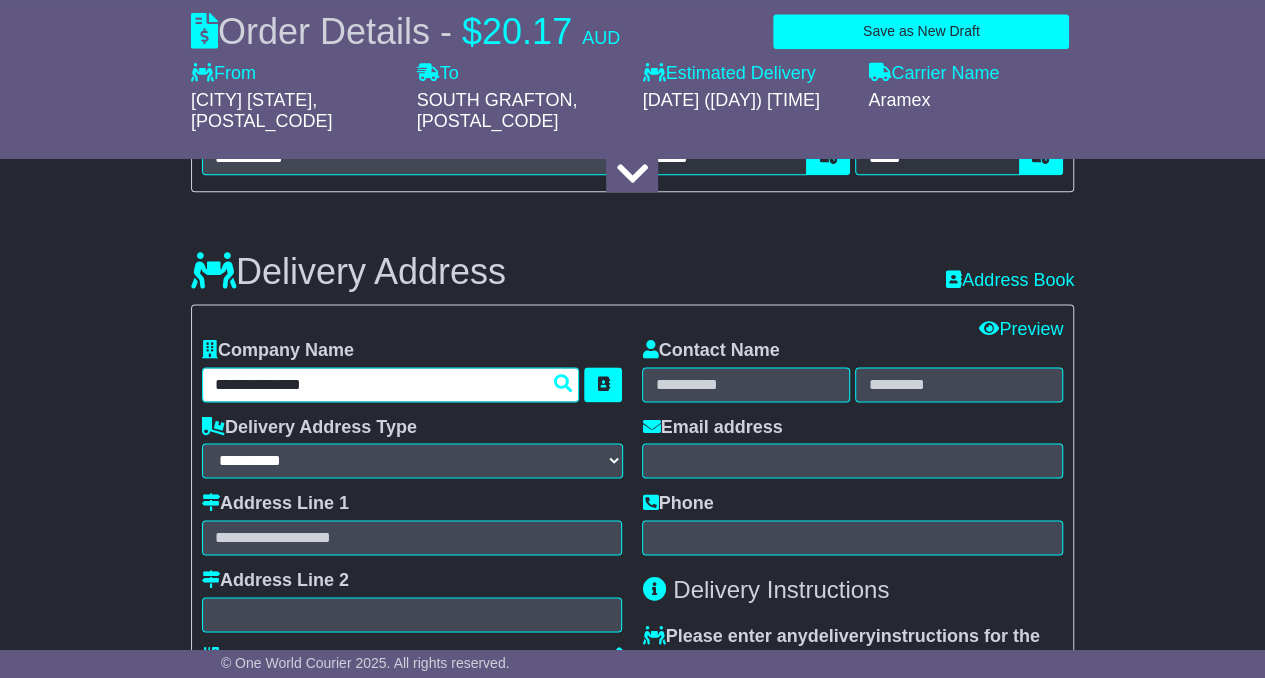 type on "**********" 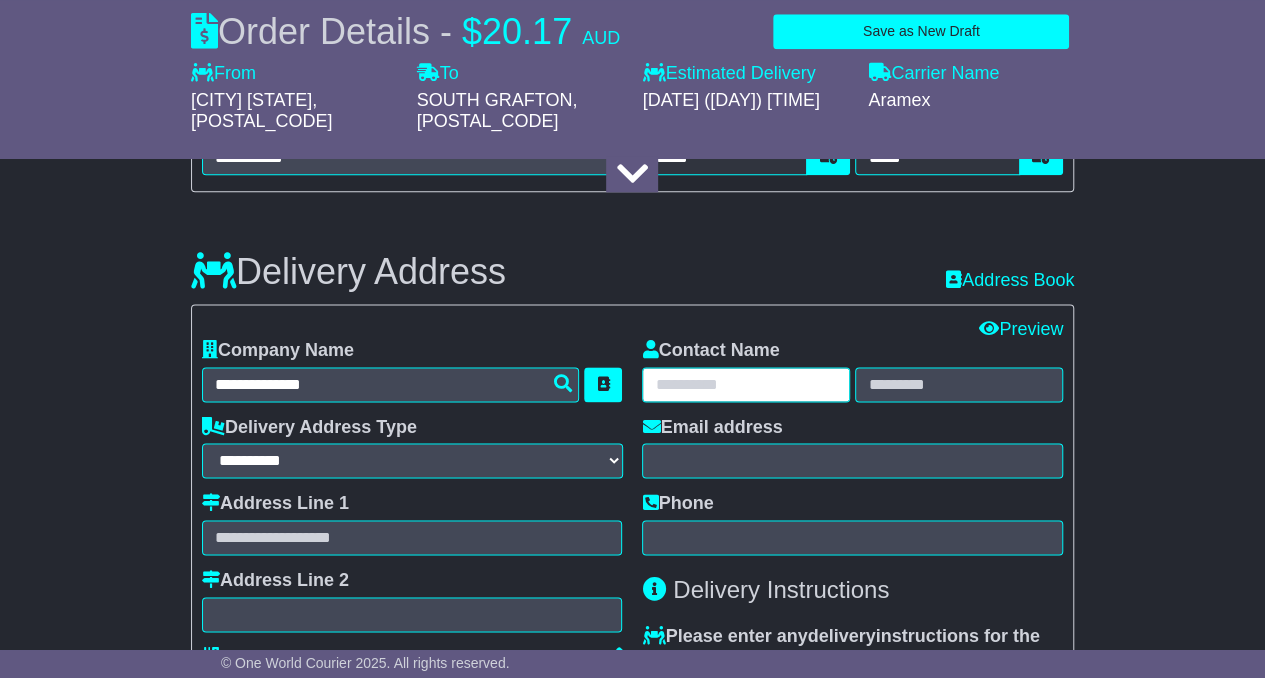 click at bounding box center [746, 384] 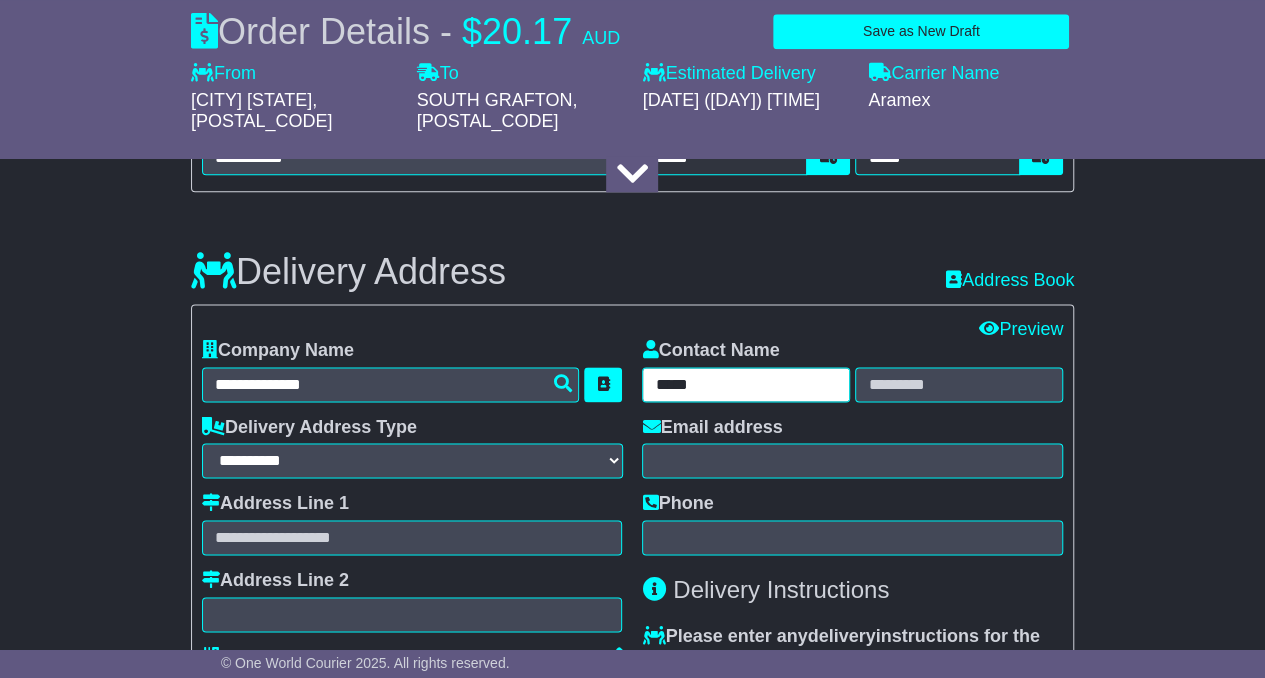 type on "****" 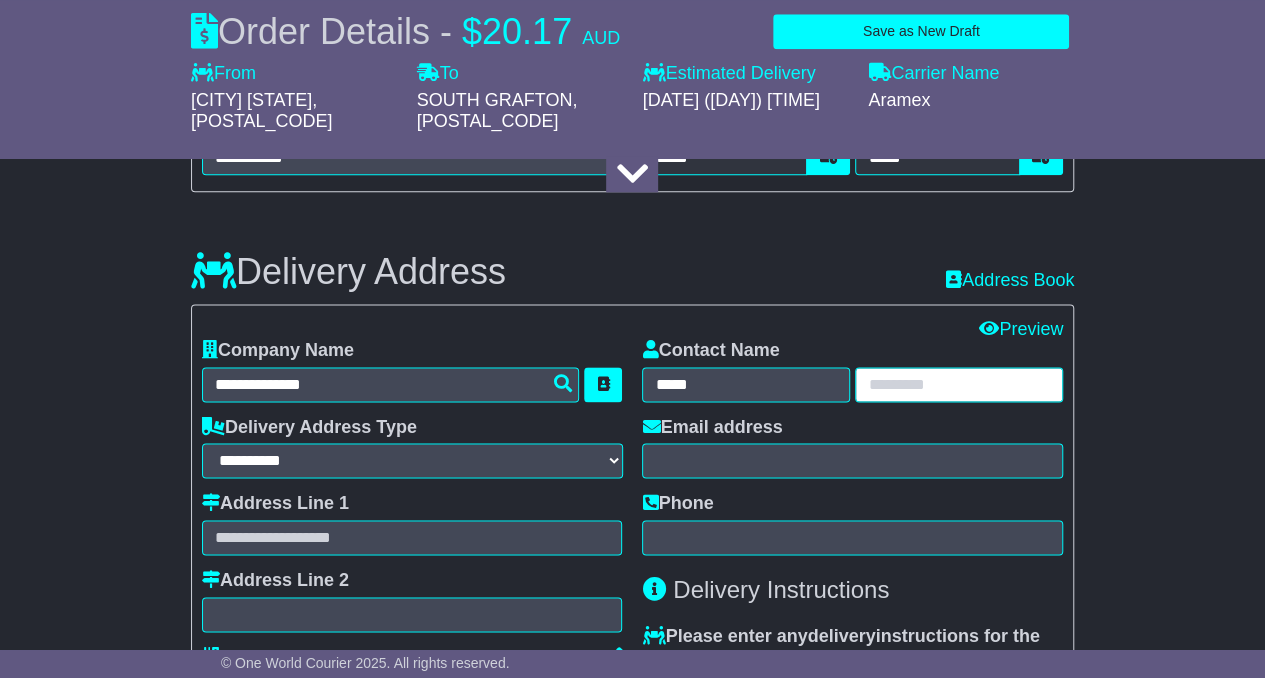 paste on "*********" 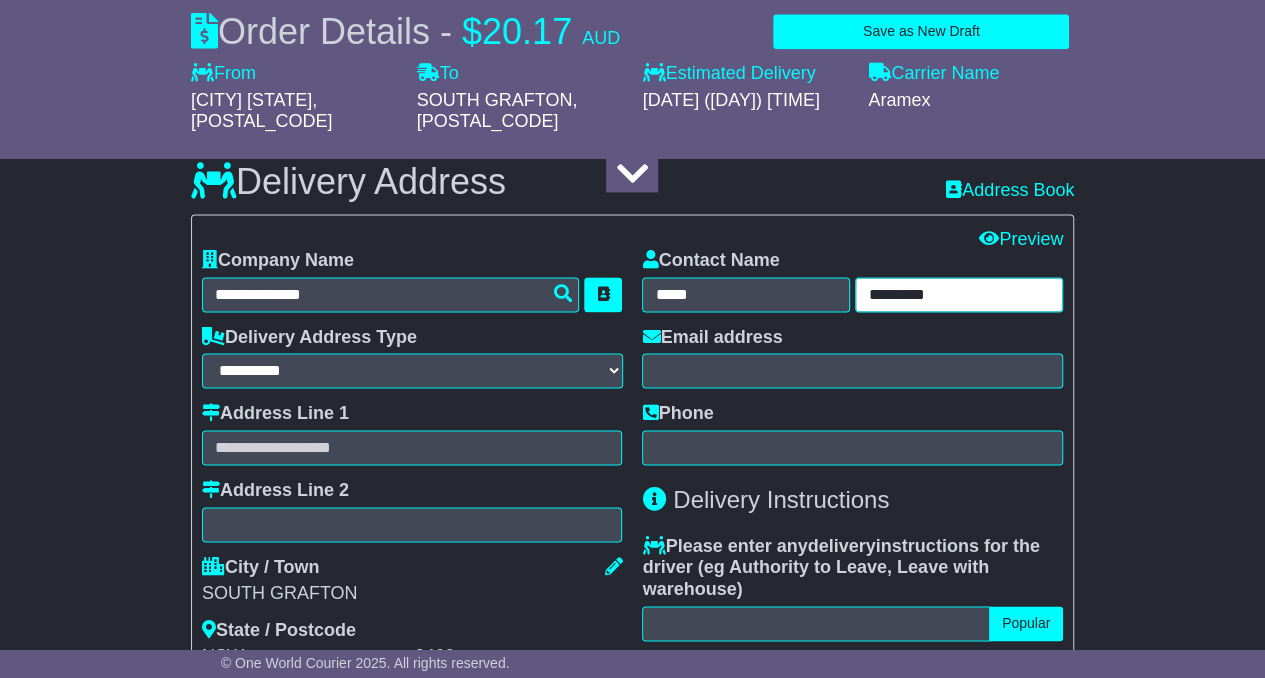 scroll, scrollTop: 1224, scrollLeft: 0, axis: vertical 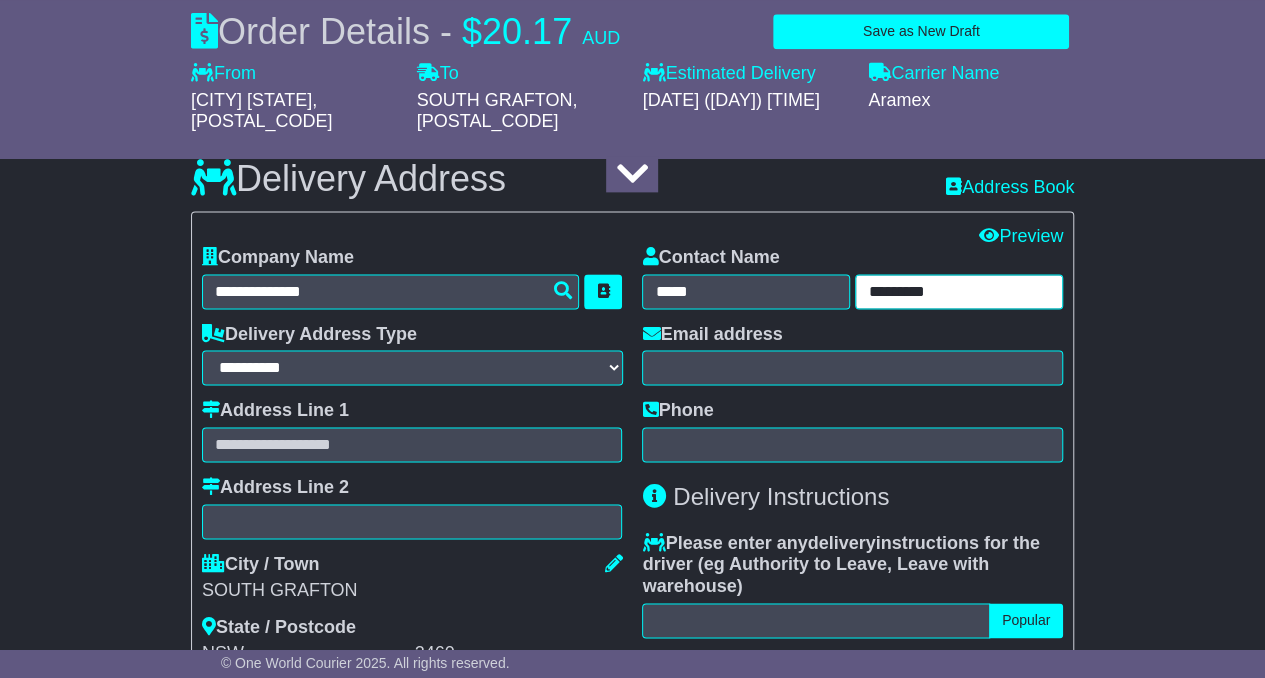 type on "*********" 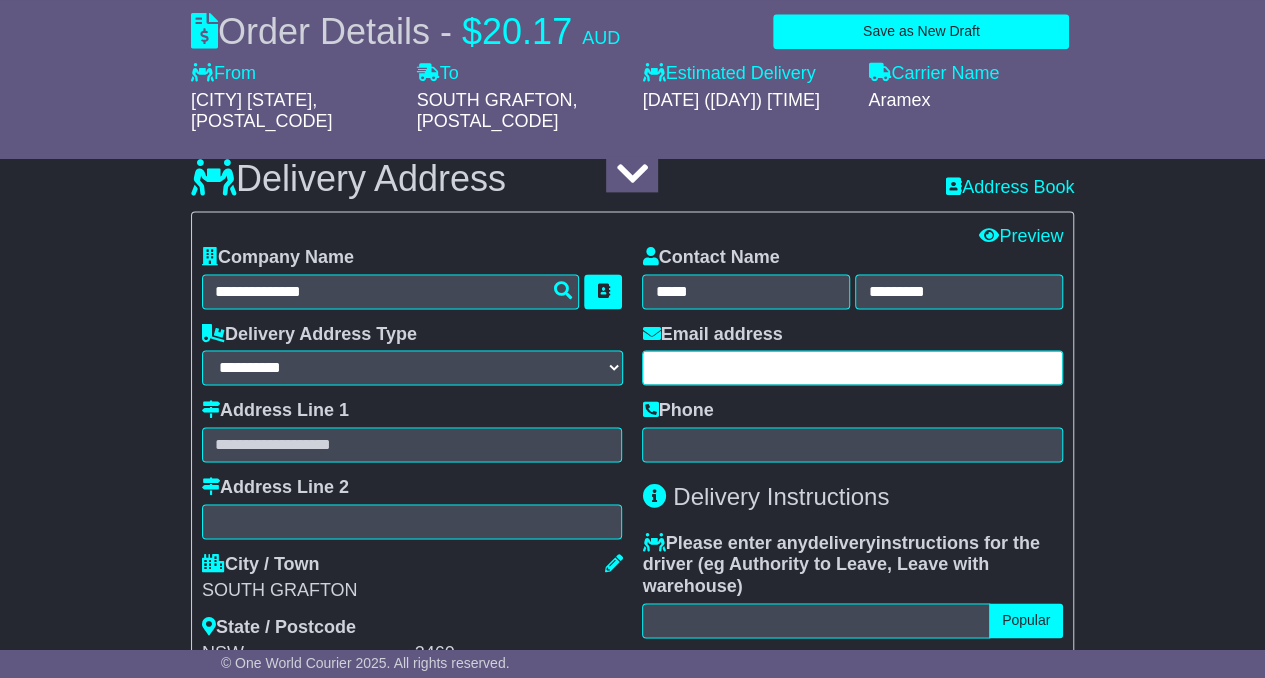 click at bounding box center [852, 367] 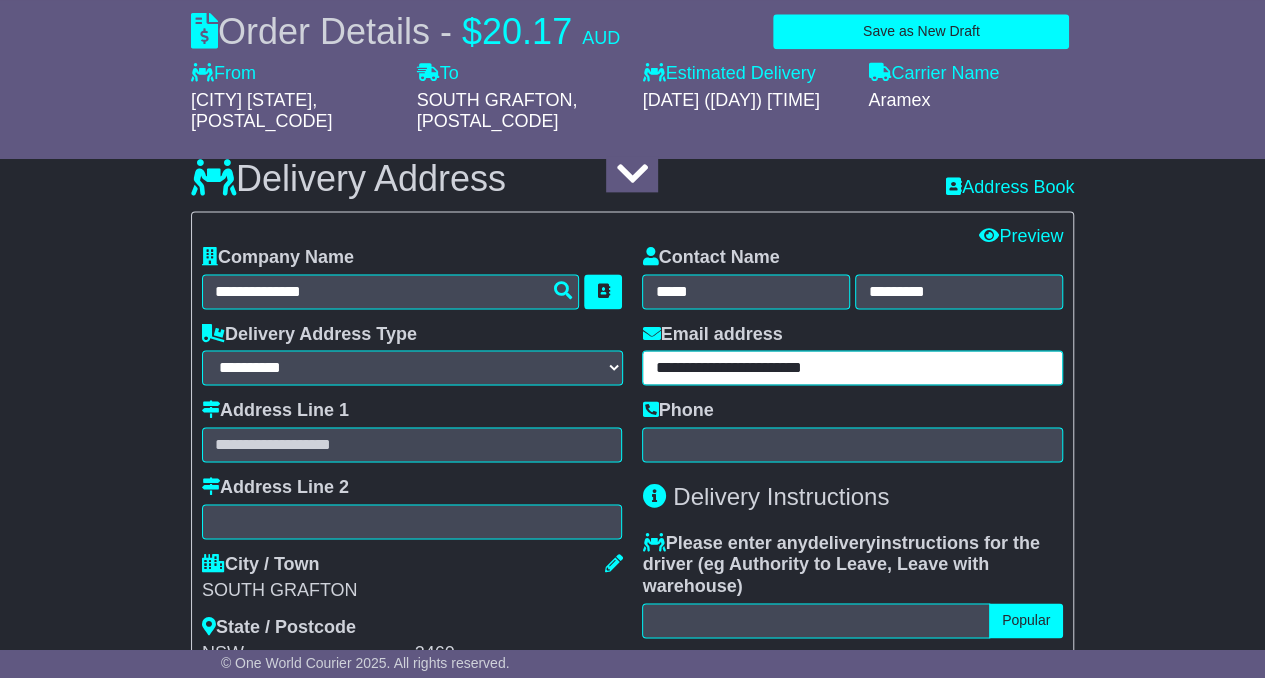 type on "**********" 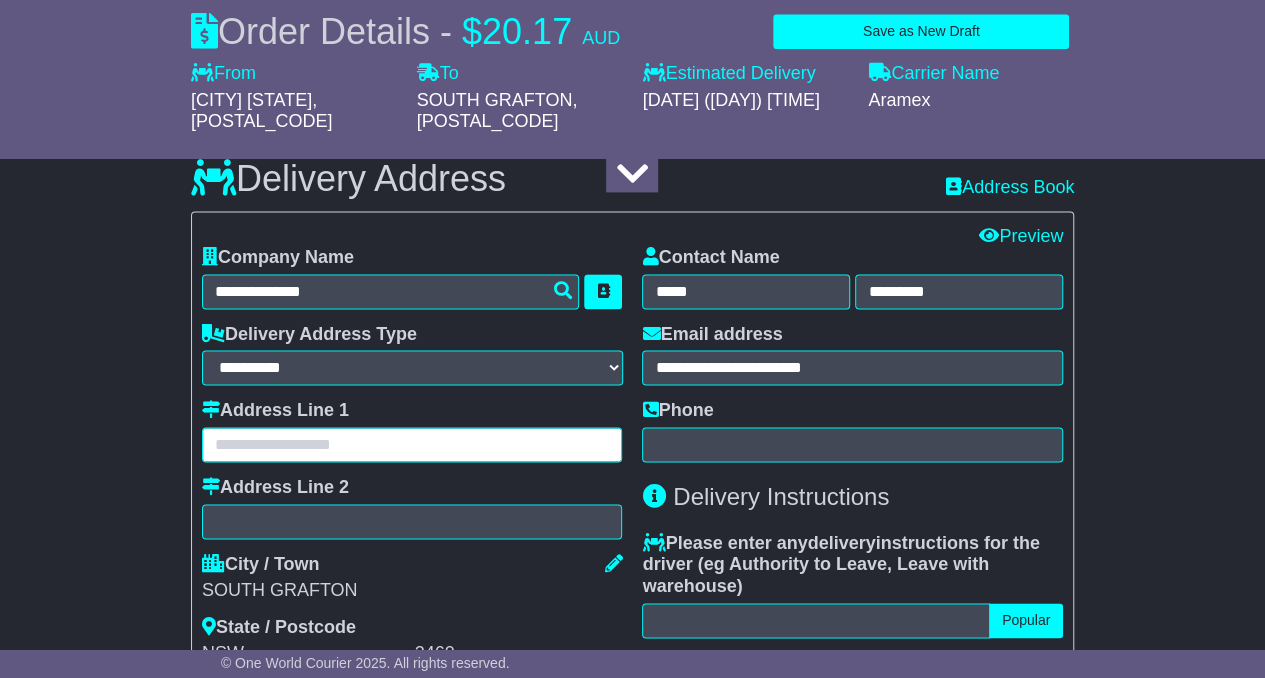 click at bounding box center [412, 444] 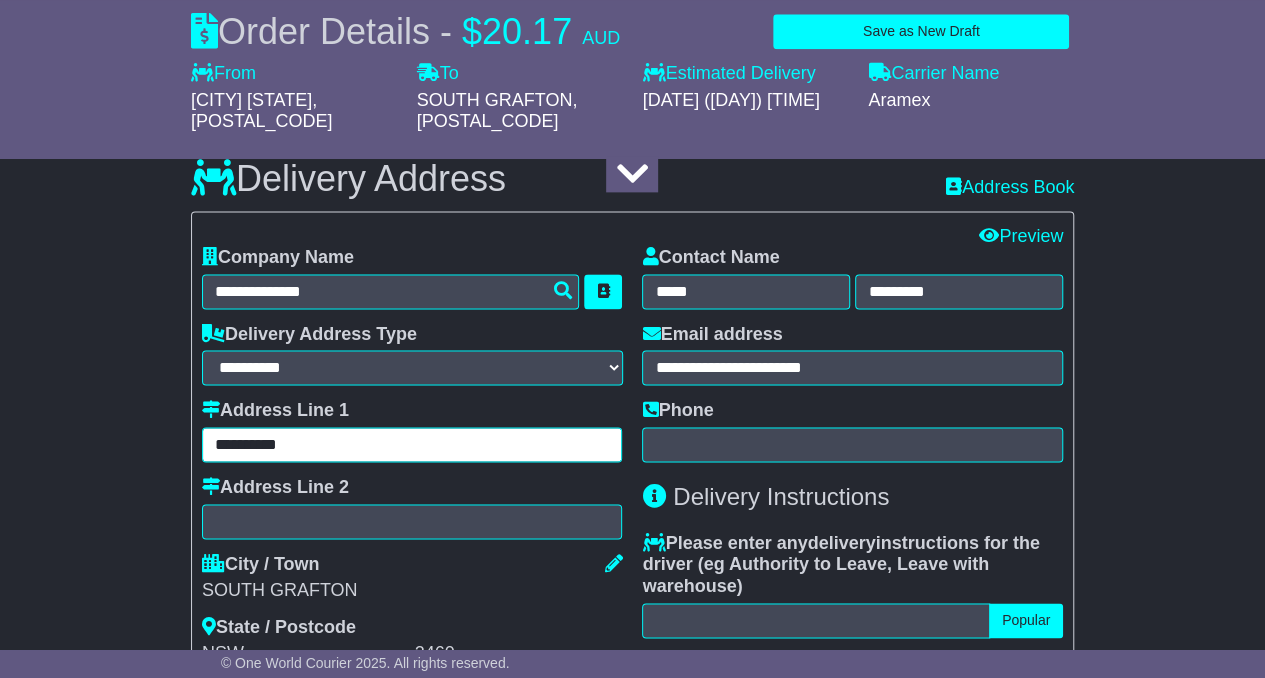 type on "**********" 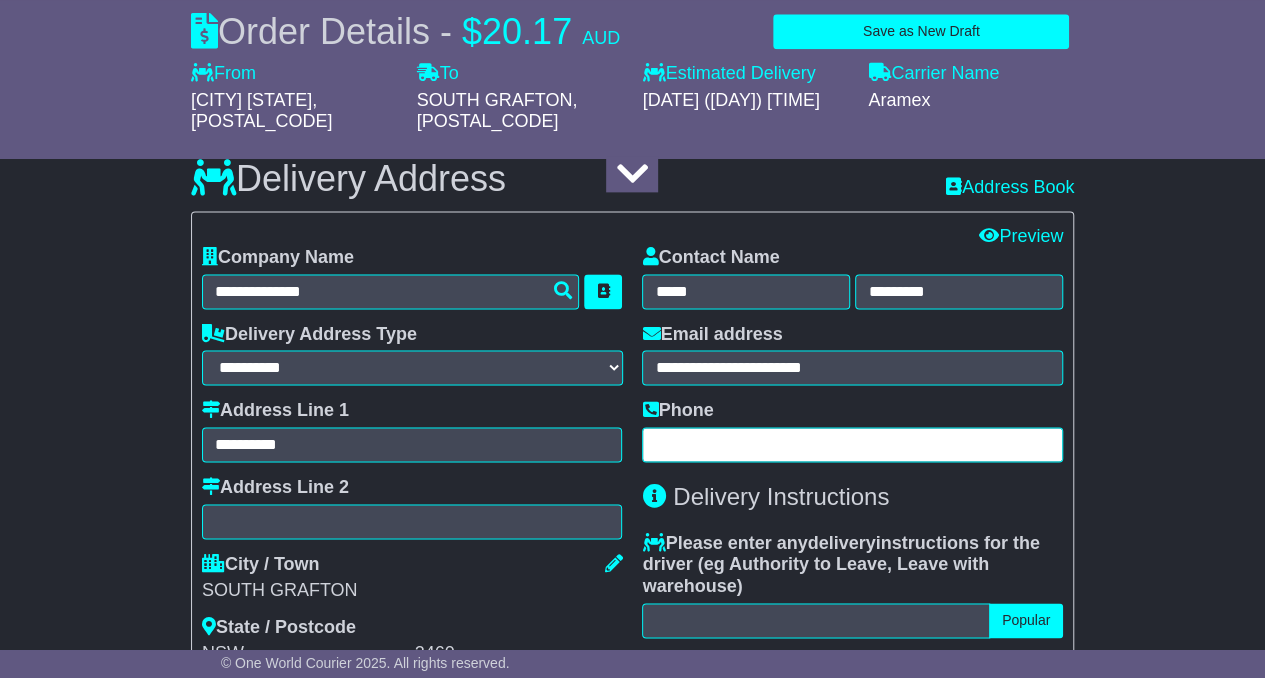 paste on "**********" 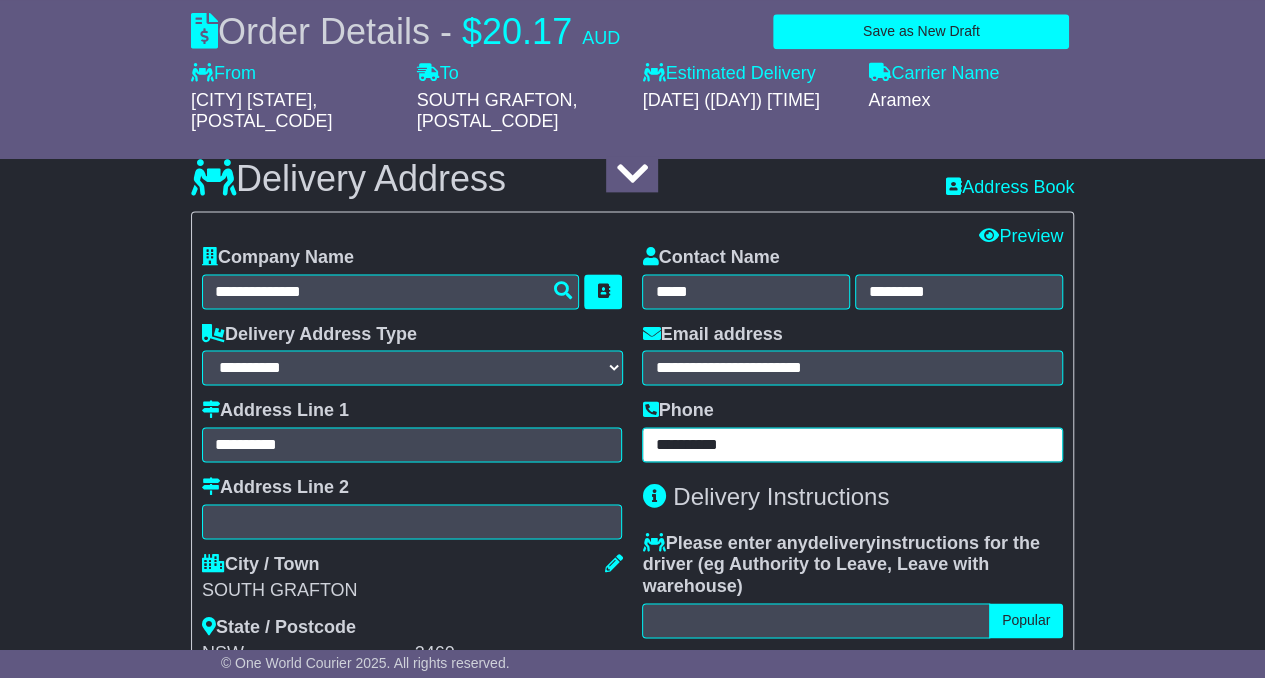 click on "**********" at bounding box center (852, 444) 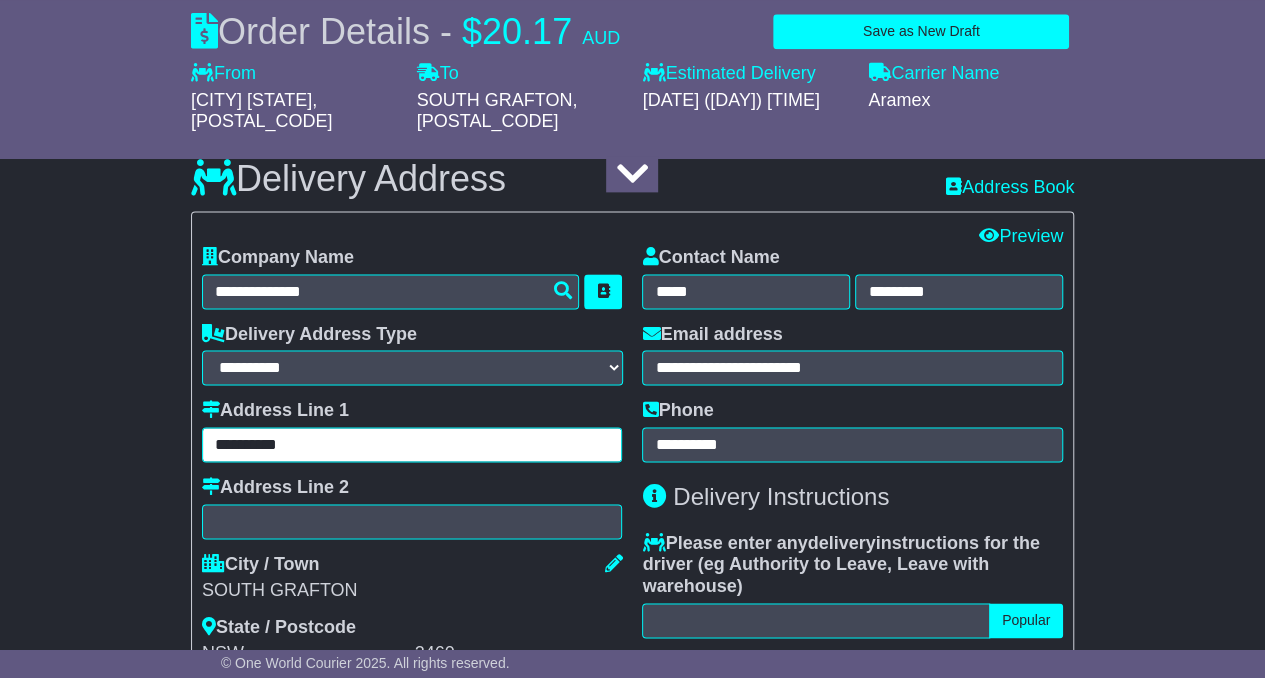 click on "**********" at bounding box center [412, 444] 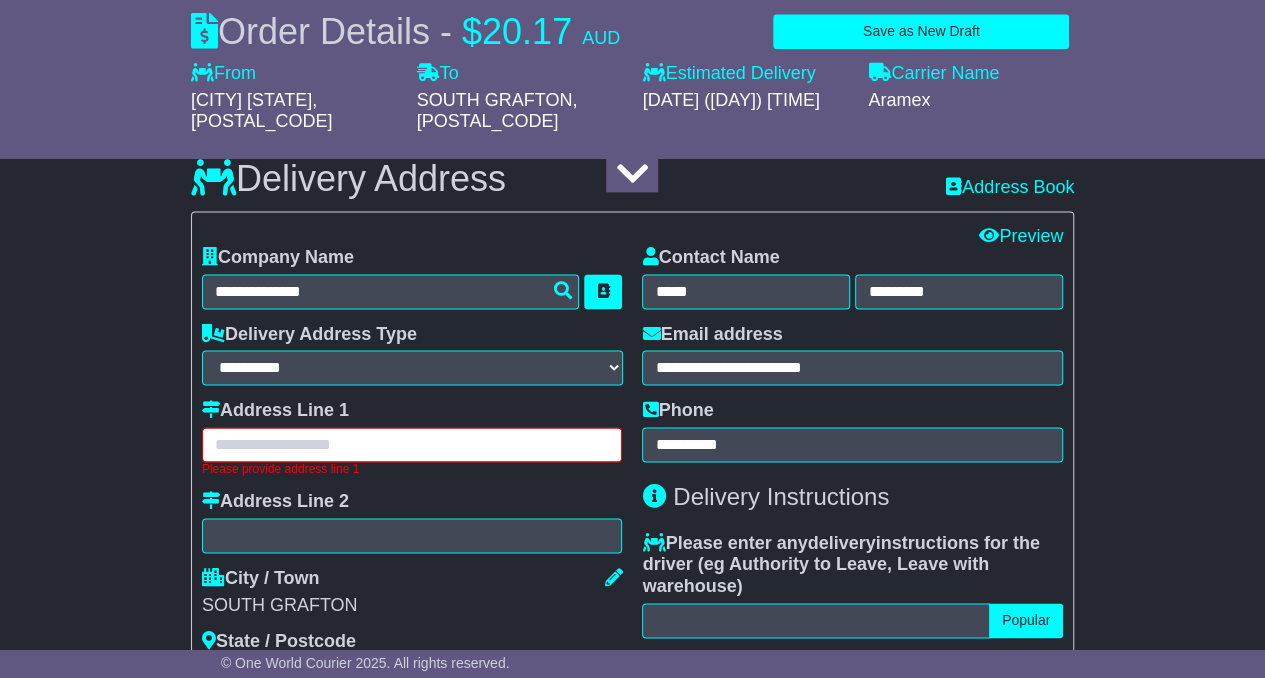 paste on "**********" 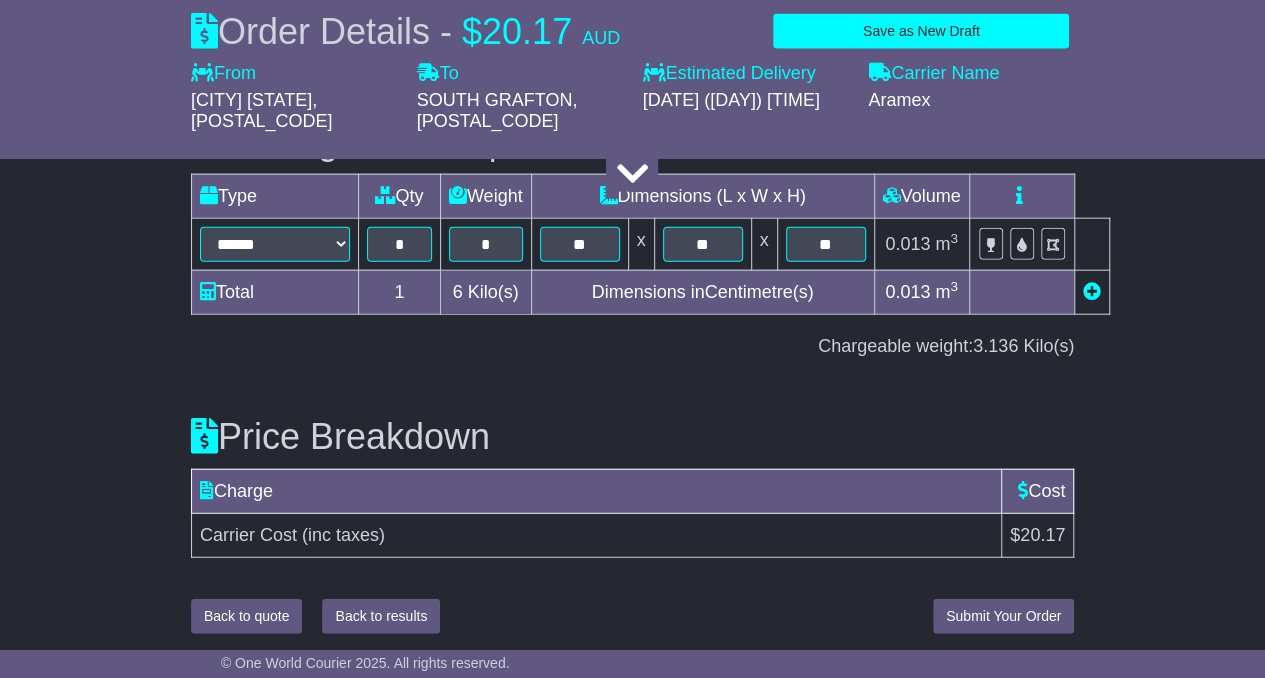 type on "**********" 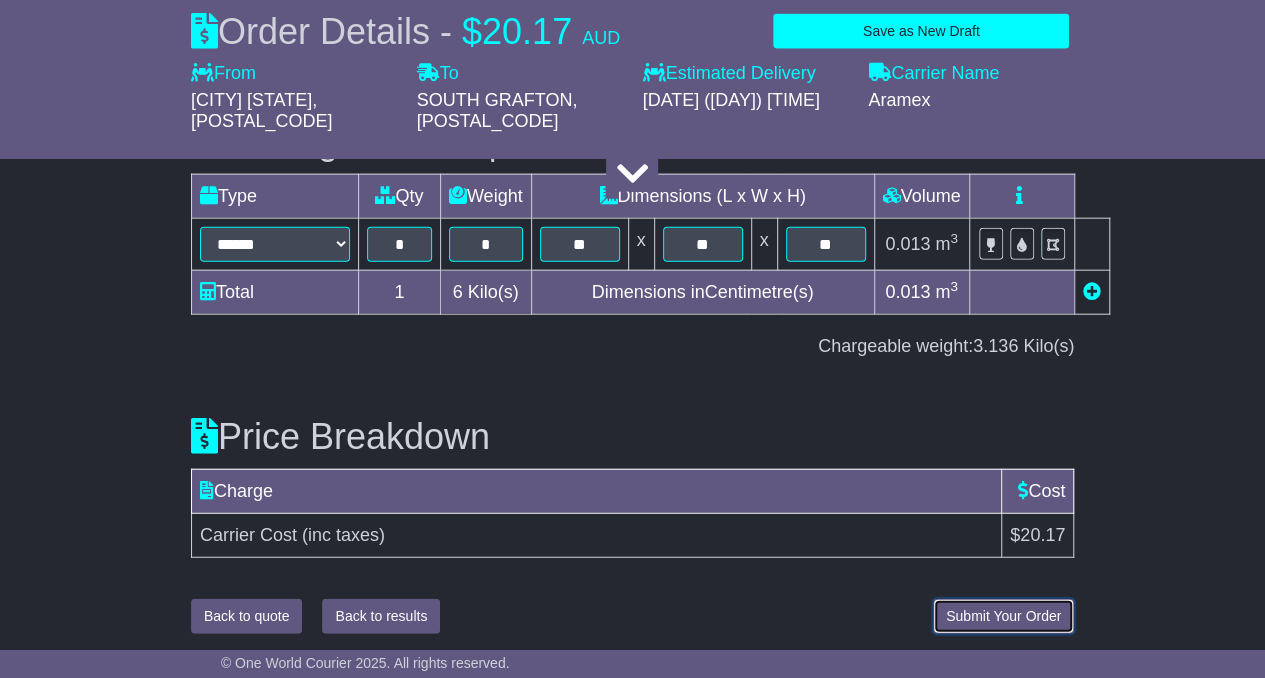 click on "Submit Your Order" at bounding box center (1003, 616) 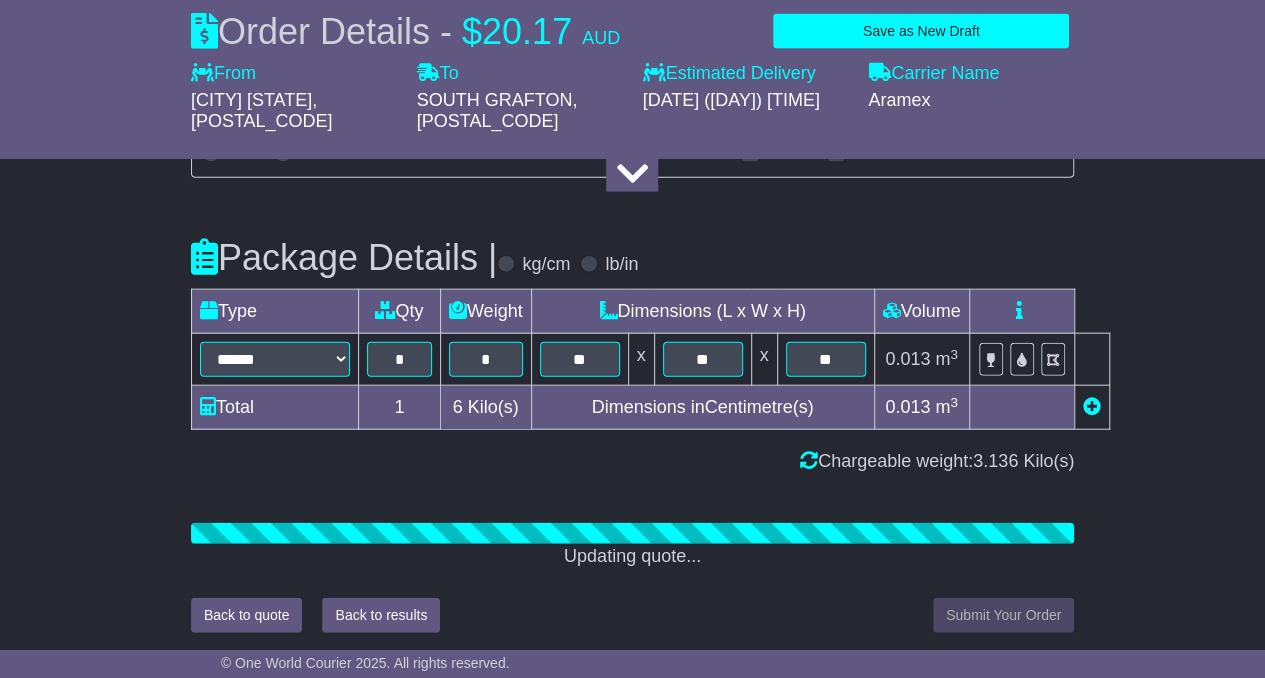 scroll, scrollTop: 2310, scrollLeft: 0, axis: vertical 